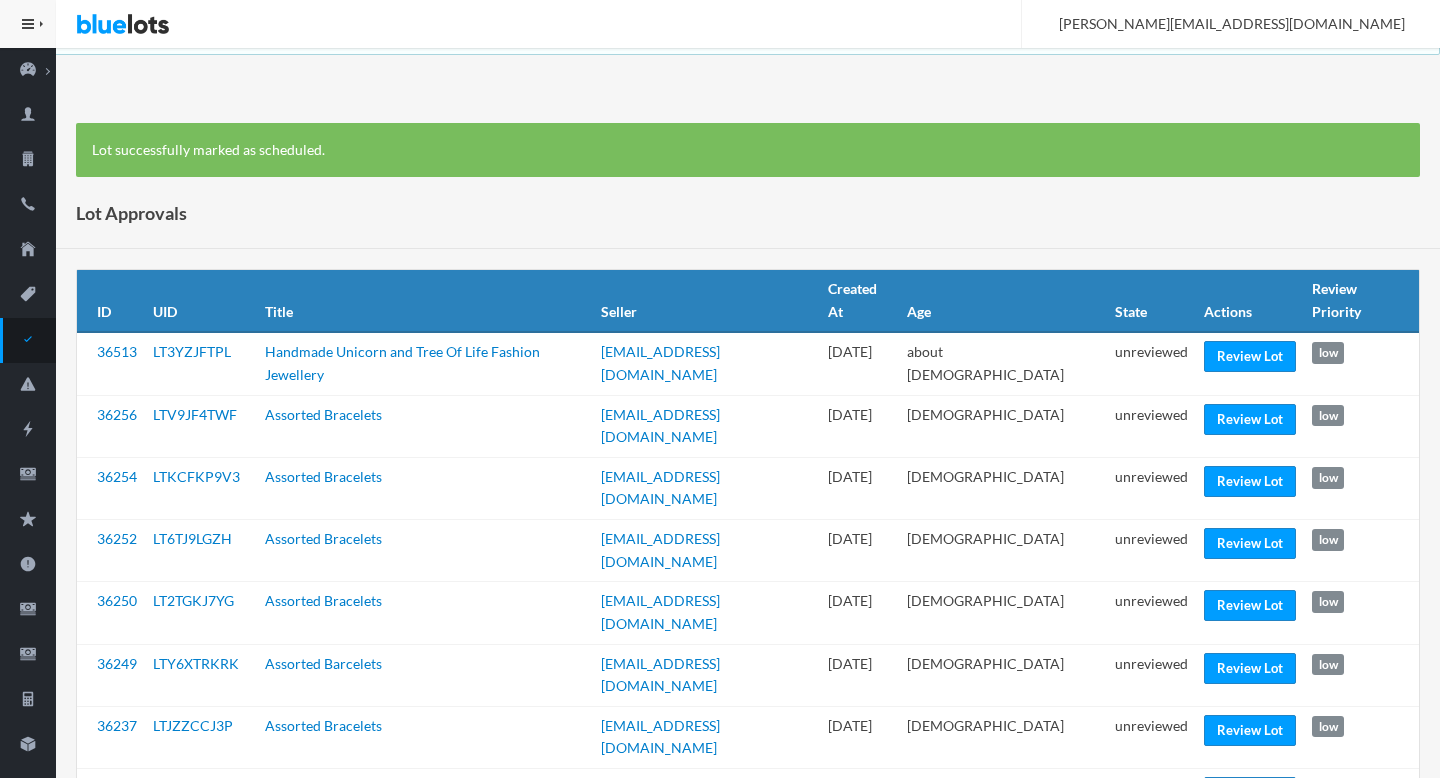 scroll, scrollTop: 0, scrollLeft: 0, axis: both 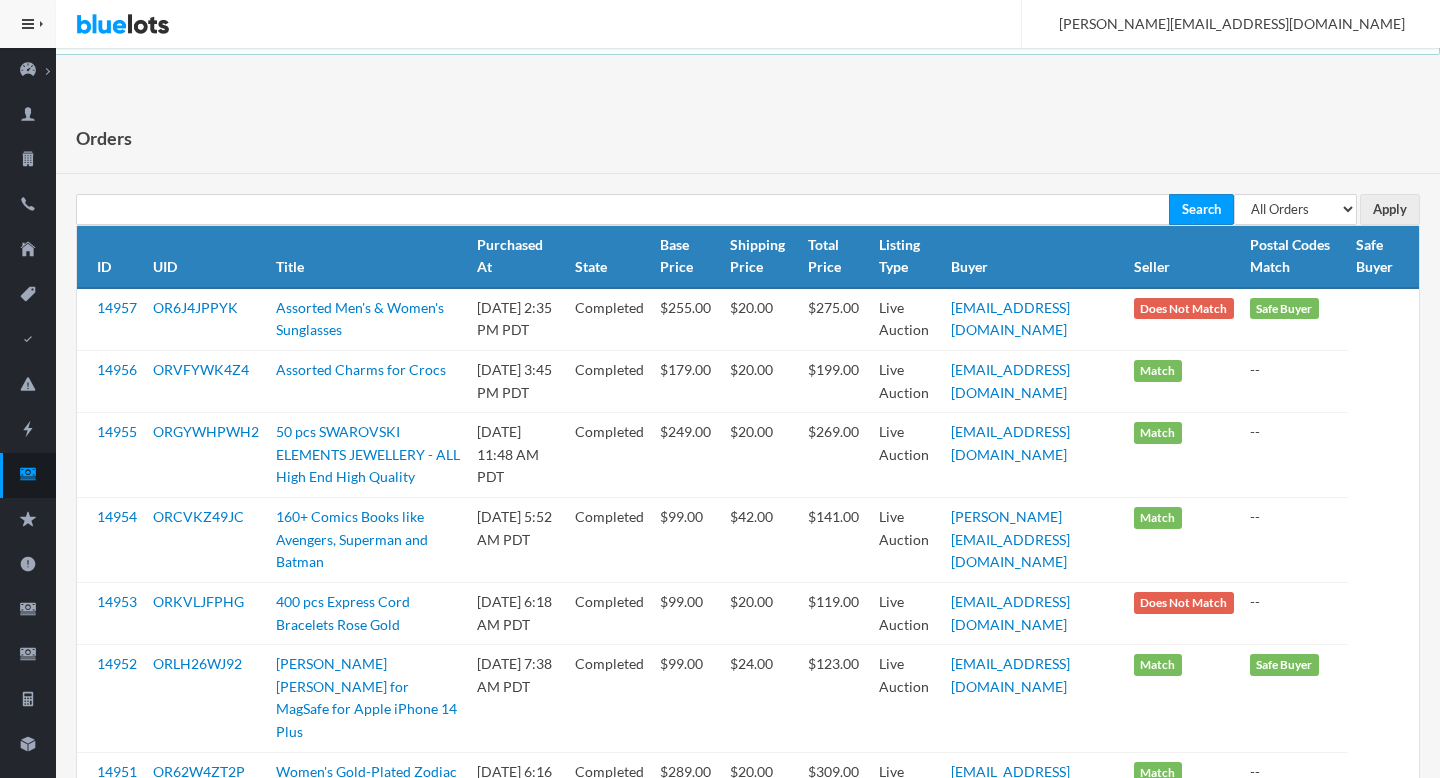 click on "Bluelots is for sale. If you are interested in purchasing the business, please contact us at [EMAIL_ADDRESS][DOMAIN_NAME].
HIDE MENU
Admin
Dashboard
Summary
Buyer Metrics
Lot Metrics
Auction Metrics
Sales Metrics
Seller Metrics
Buyers
Sellers
Phone Numbers
Addresses
Lots
Lot Approval
Listing Reports
Auctions
Orders
Buyer Feedback" at bounding box center [720, 2101] 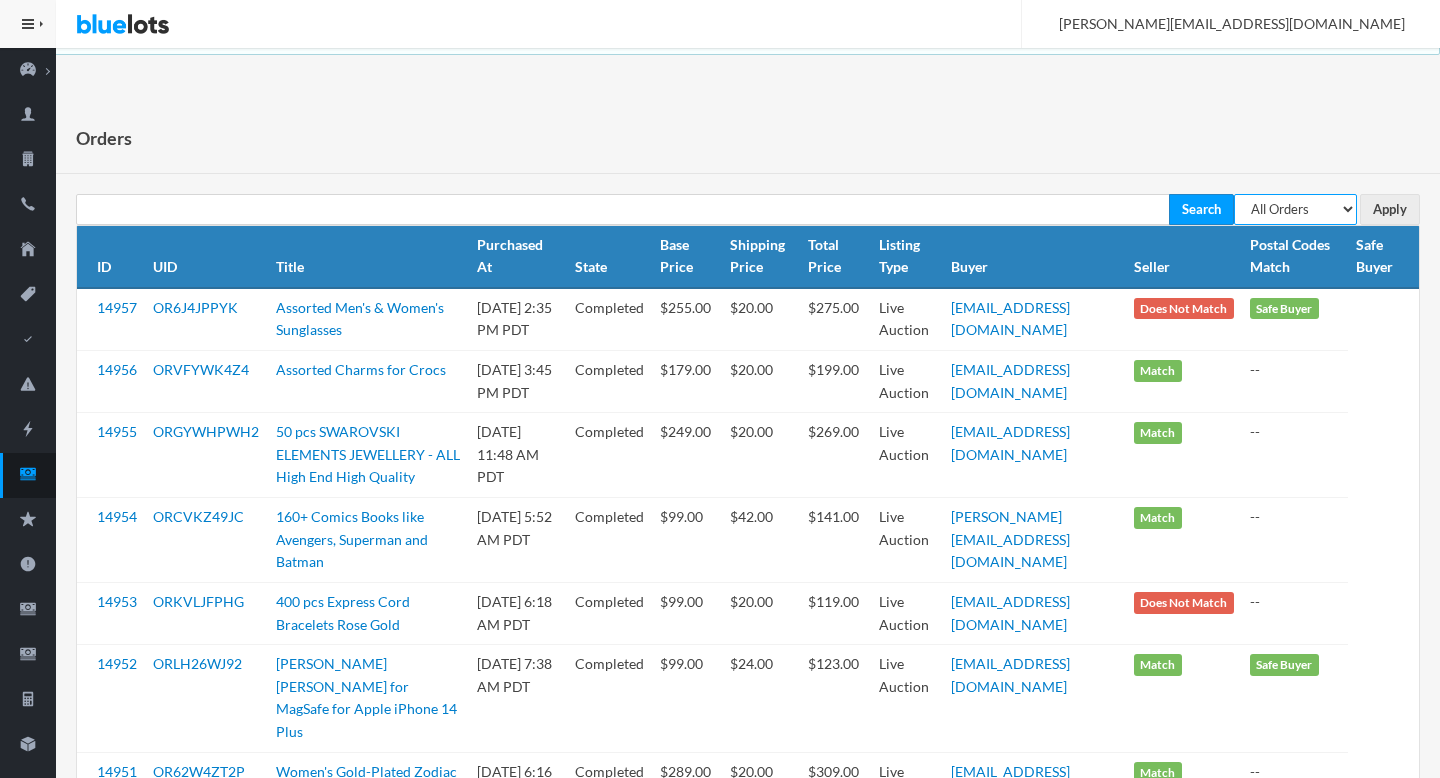 click on "All Orders Pending
Completed
Under review
Cancelled" at bounding box center [1295, 209] 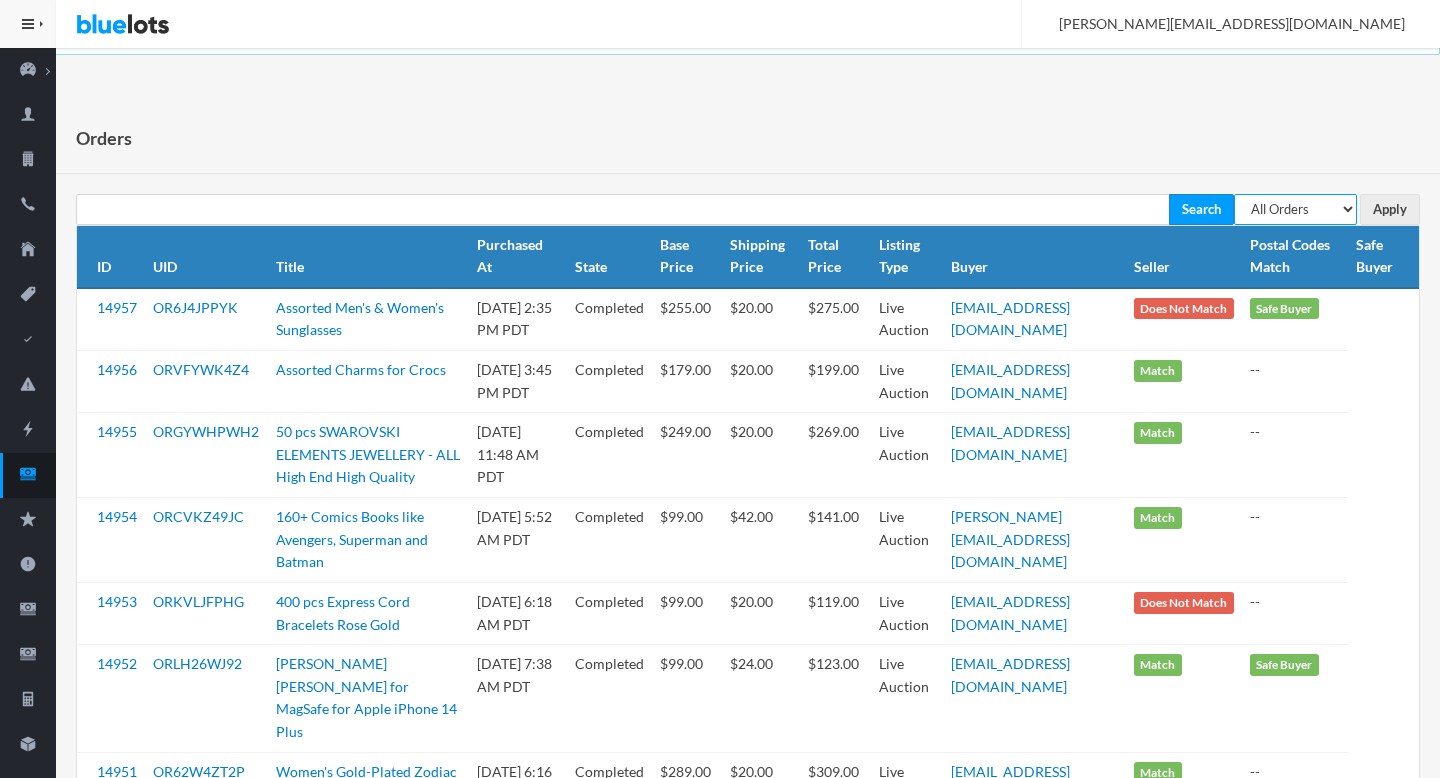 select on "pending" 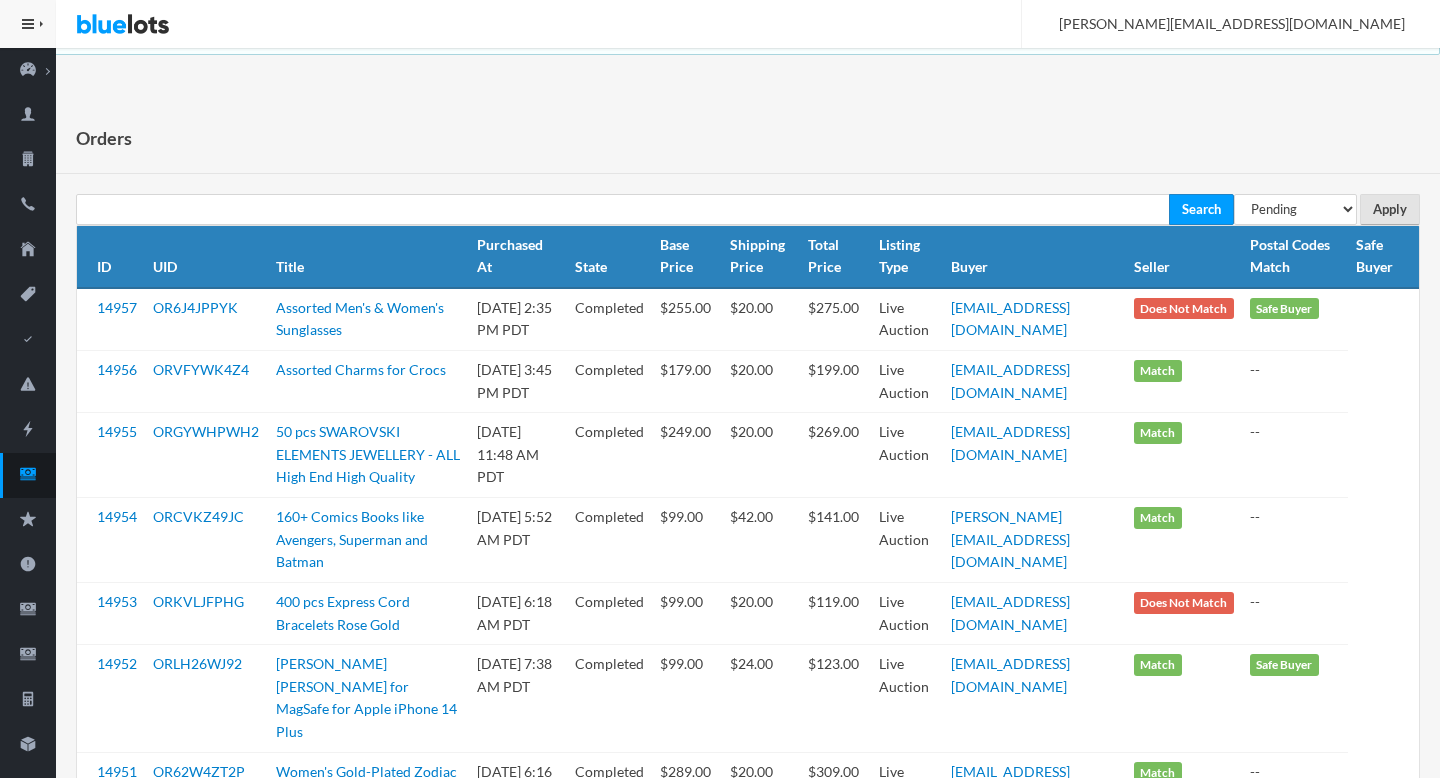 click on "Apply" at bounding box center (1390, 209) 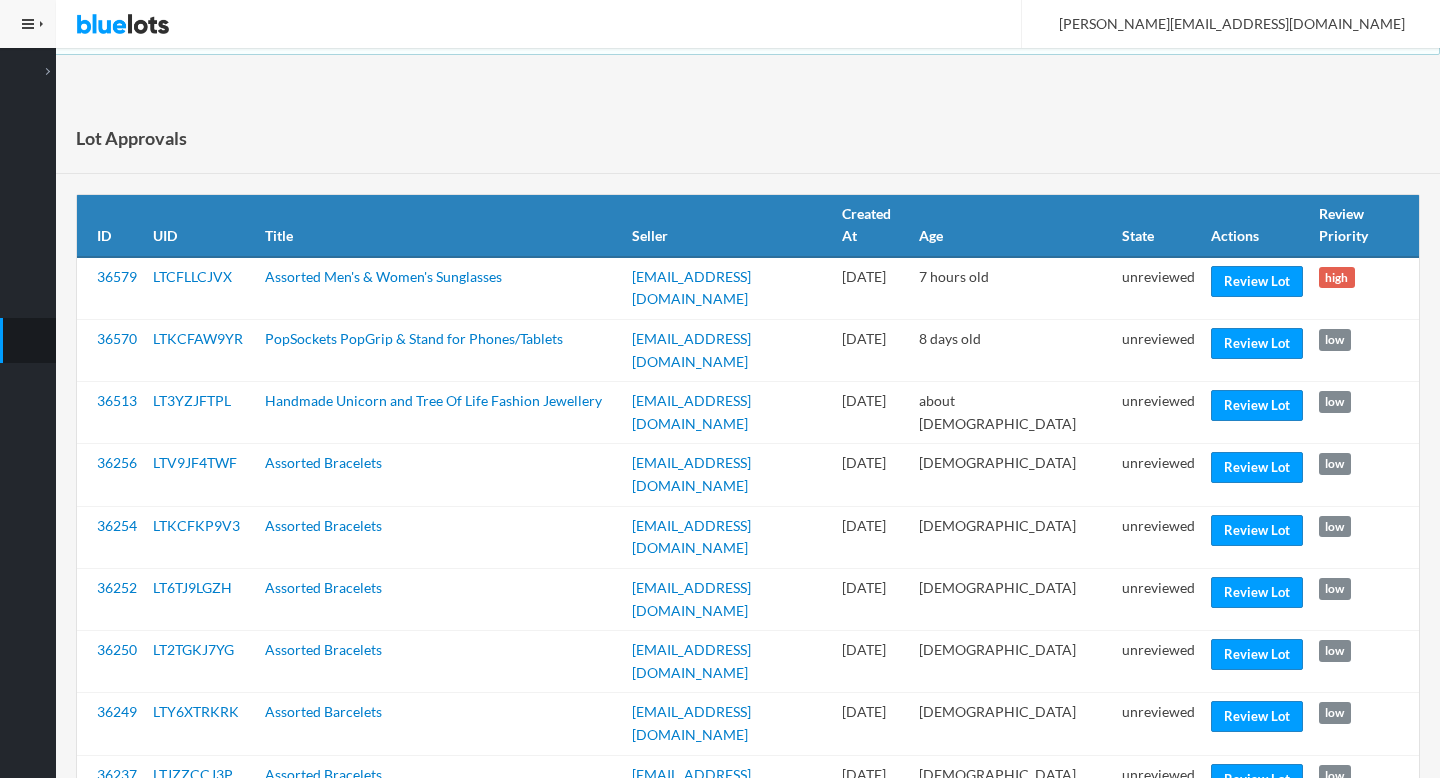 scroll, scrollTop: 0, scrollLeft: 0, axis: both 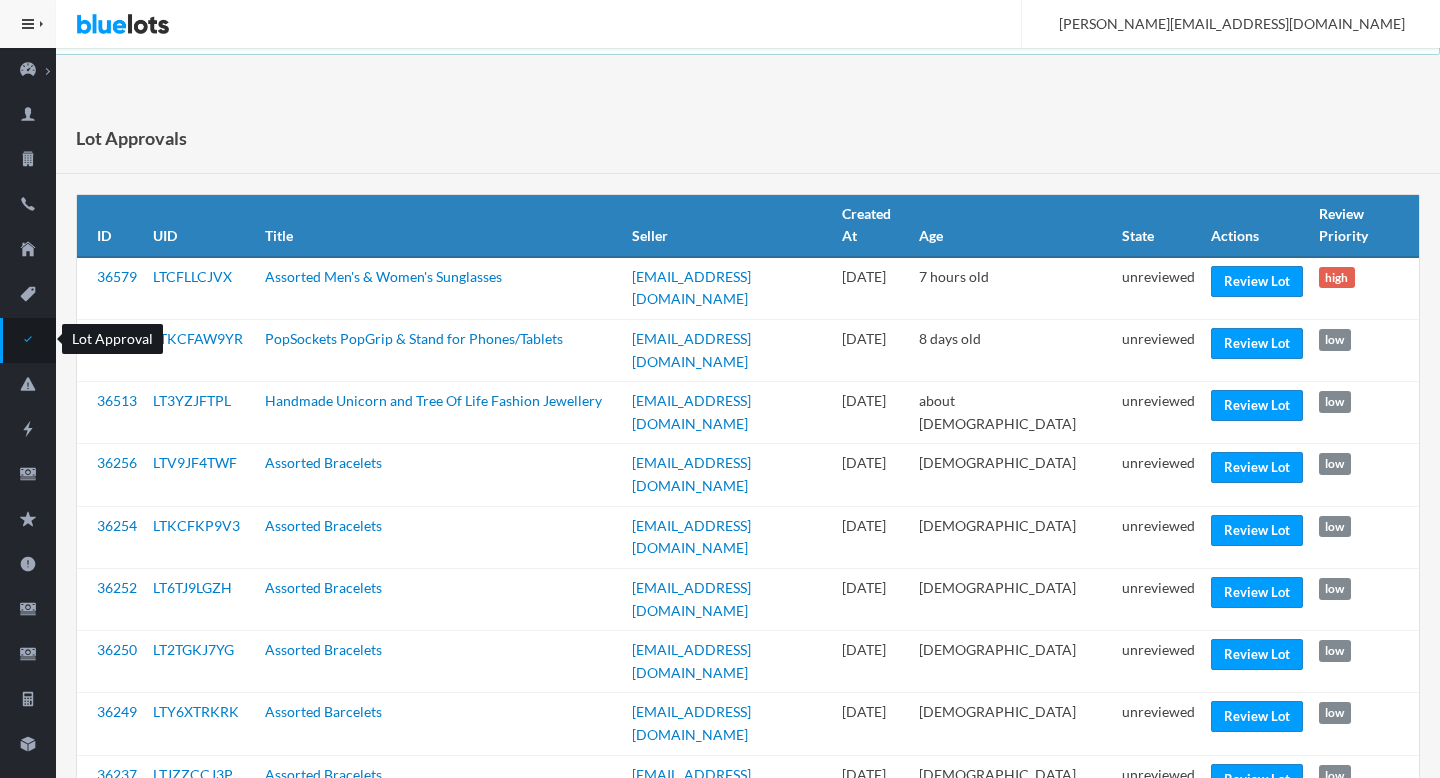 click on "Lot Approval" at bounding box center [28, 340] 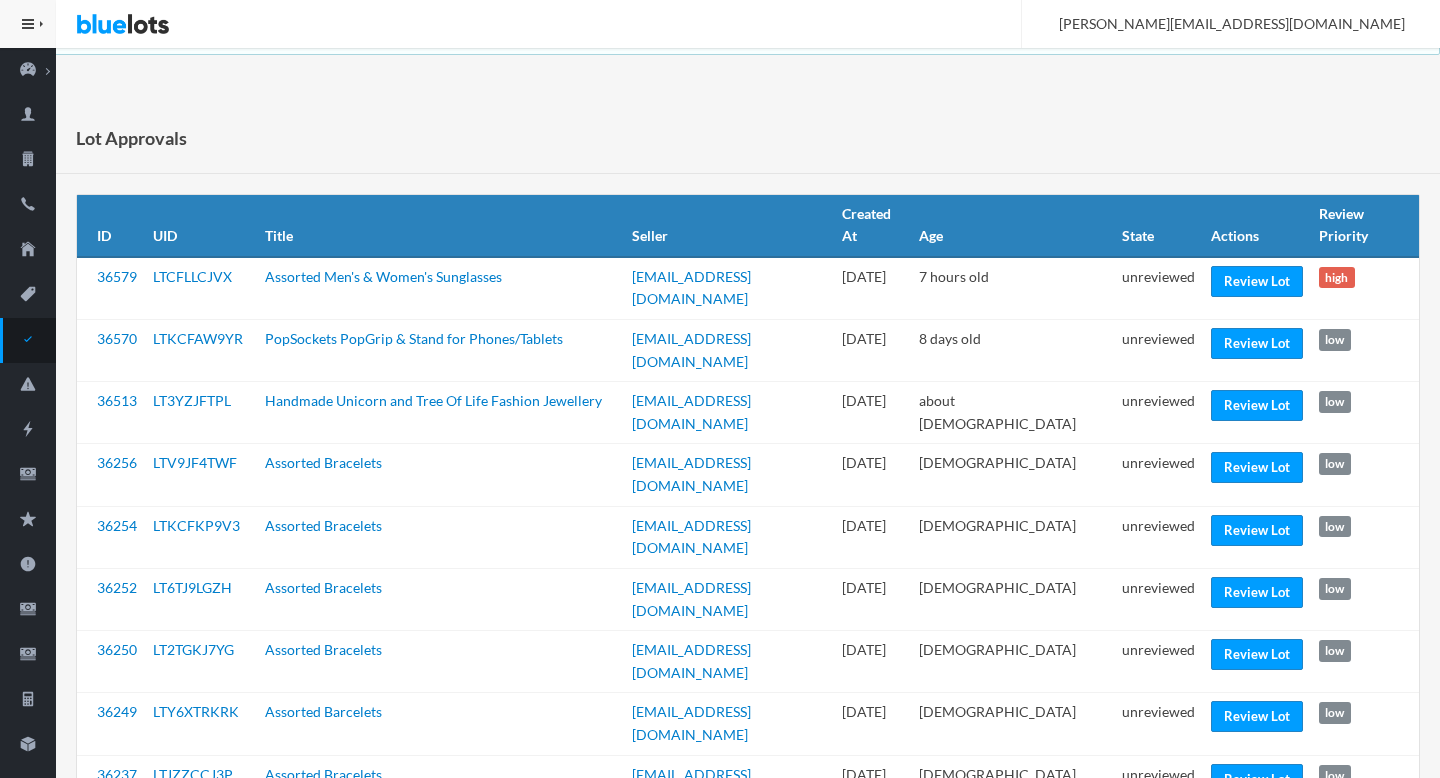 click on "Lot Approvals" at bounding box center (748, 138) 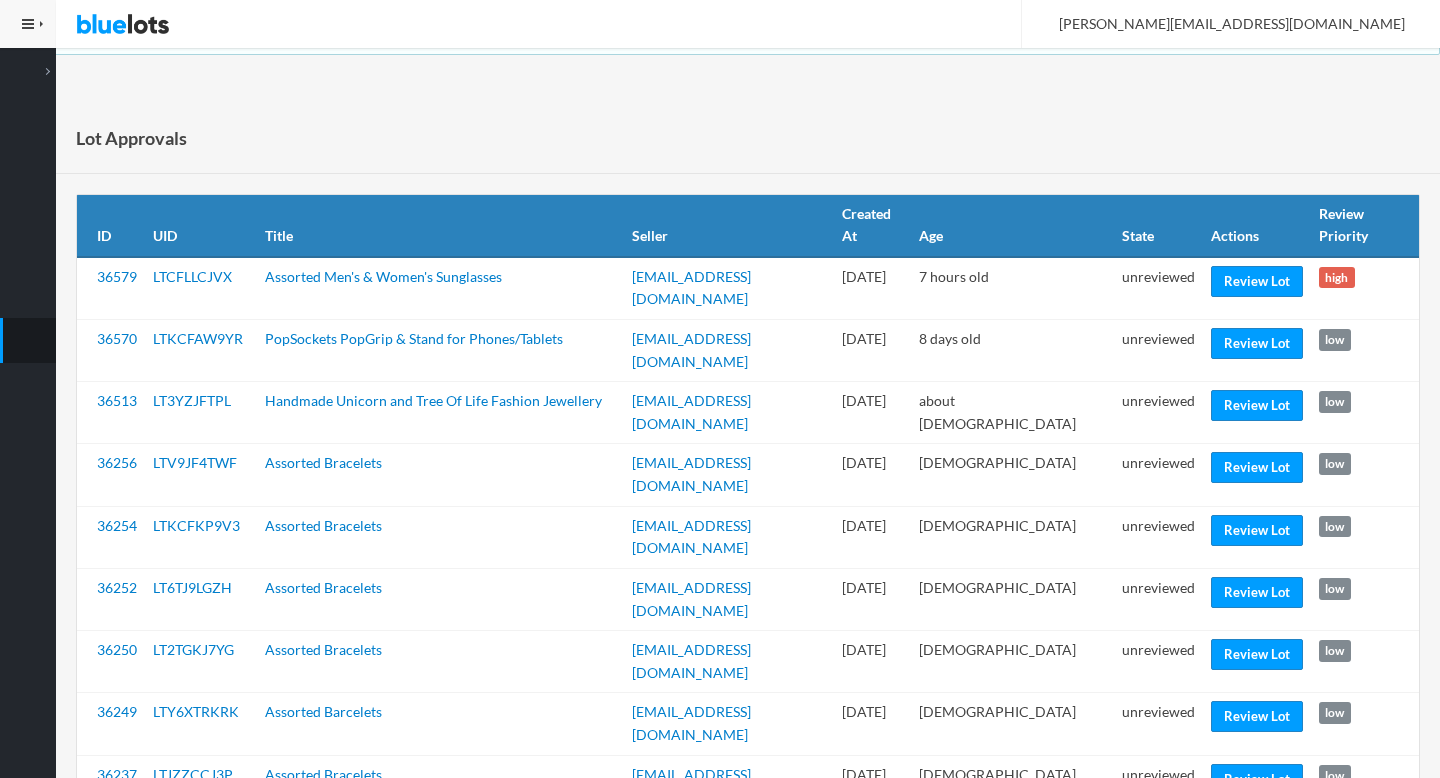 scroll, scrollTop: 0, scrollLeft: 0, axis: both 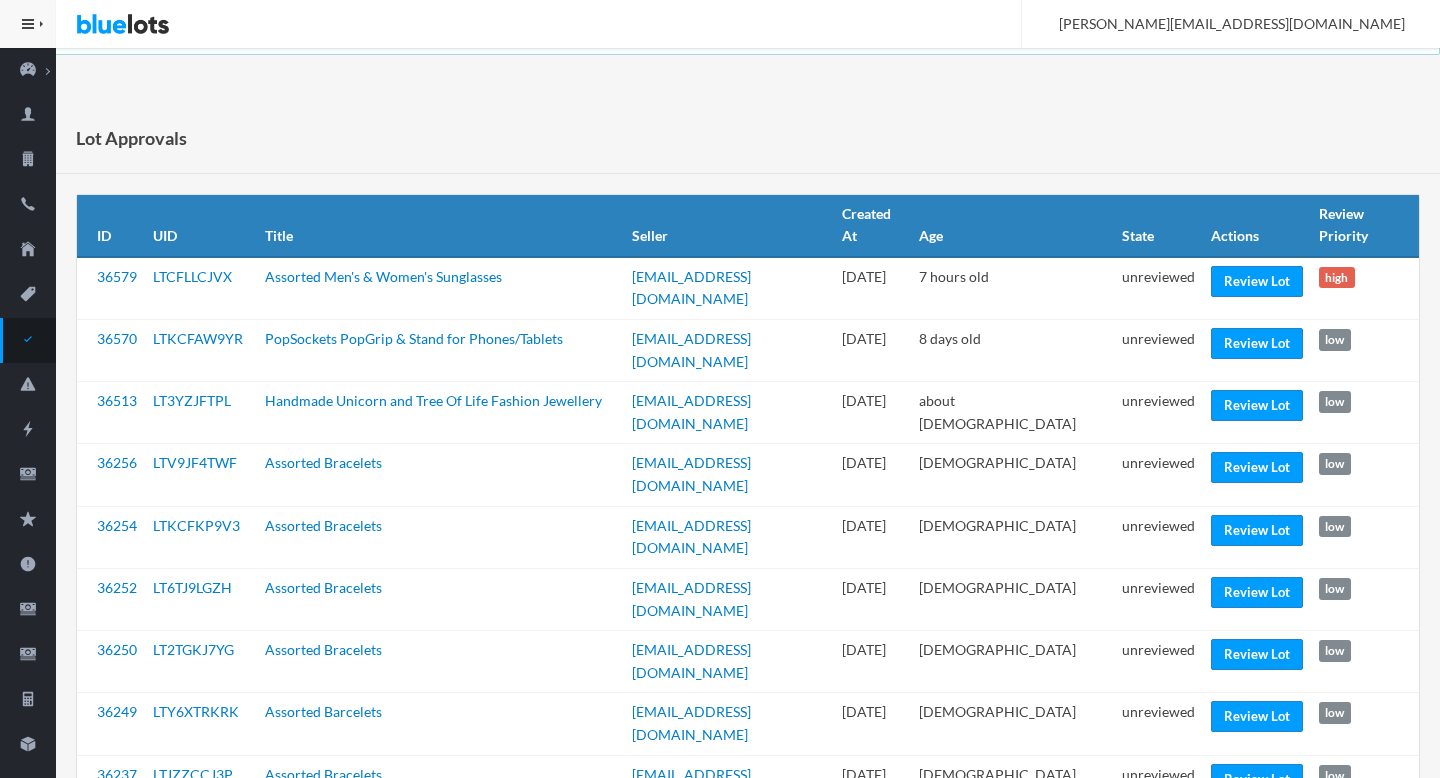 click on "Lot Approvals" at bounding box center (748, 138) 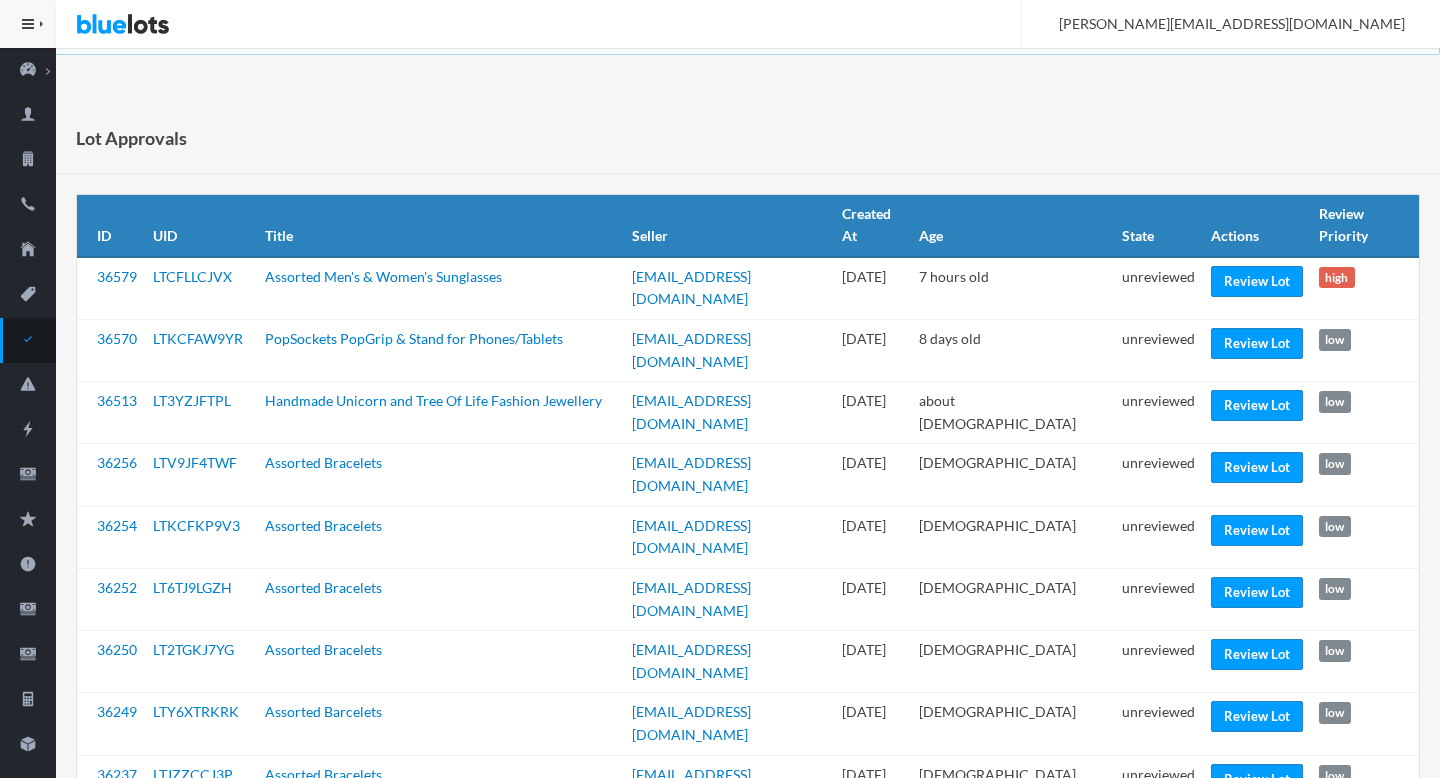 click on "Bluelots is for sale. If you are interested in purchasing the business, please contact us at [EMAIL_ADDRESS][DOMAIN_NAME].
HIDE MENU
Admin
Dashboard
Summary
Buyer Metrics
Lot Metrics
Auction Metrics
Sales Metrics
Seller Metrics
Buyers
Sellers
Phone Numbers
Addresses
Lots
Lot Approval
Listing Reports
Auctions
Orders
Buyer Feedback" at bounding box center [720, 1300] 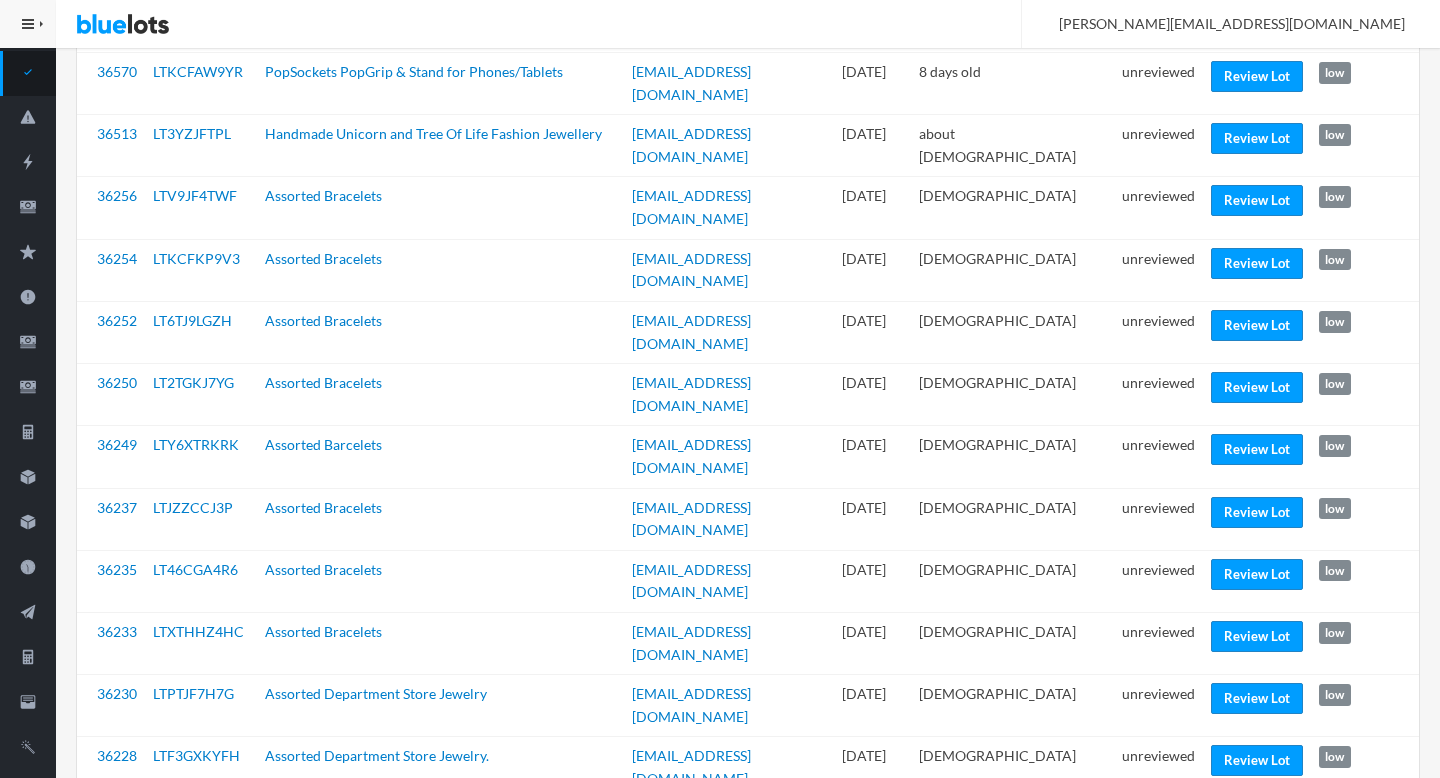 scroll, scrollTop: 0, scrollLeft: 0, axis: both 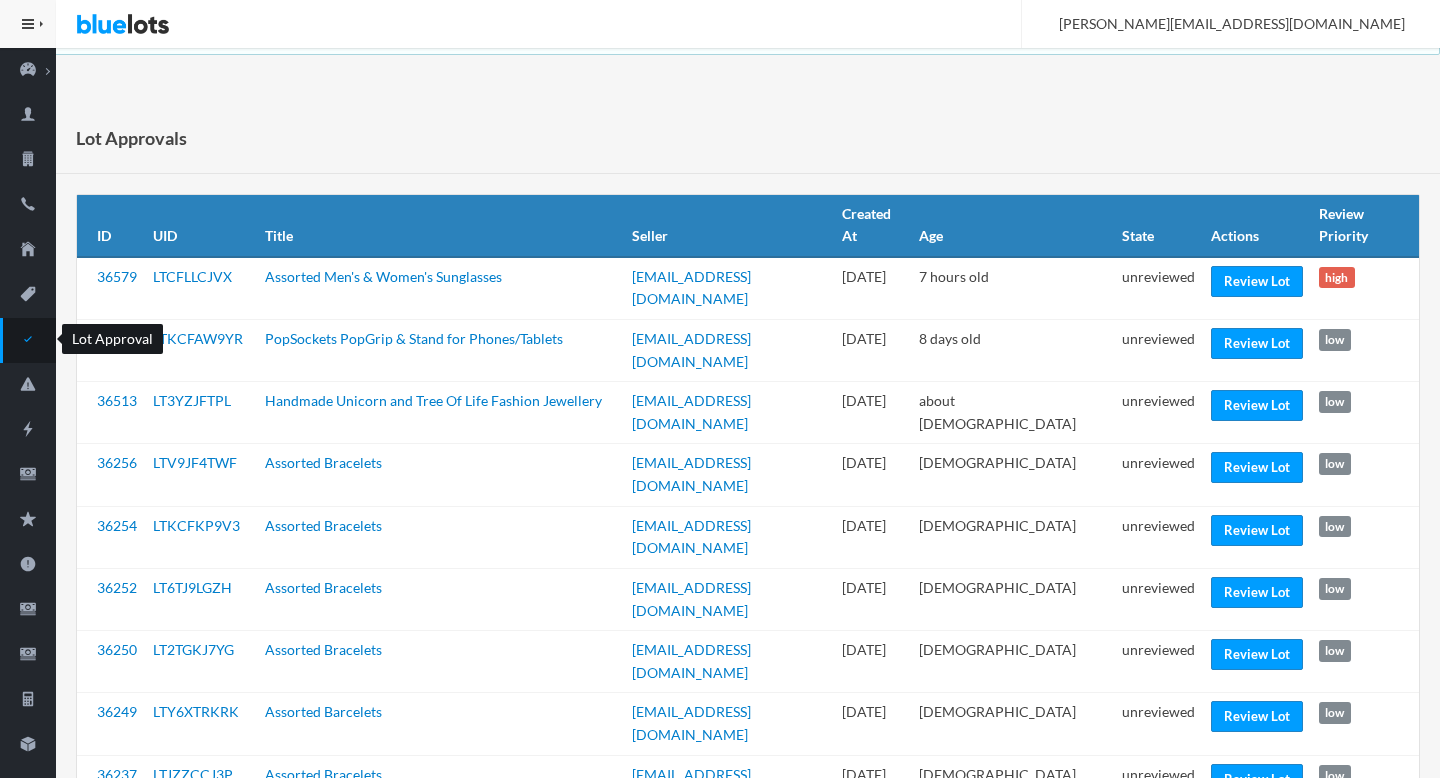 click 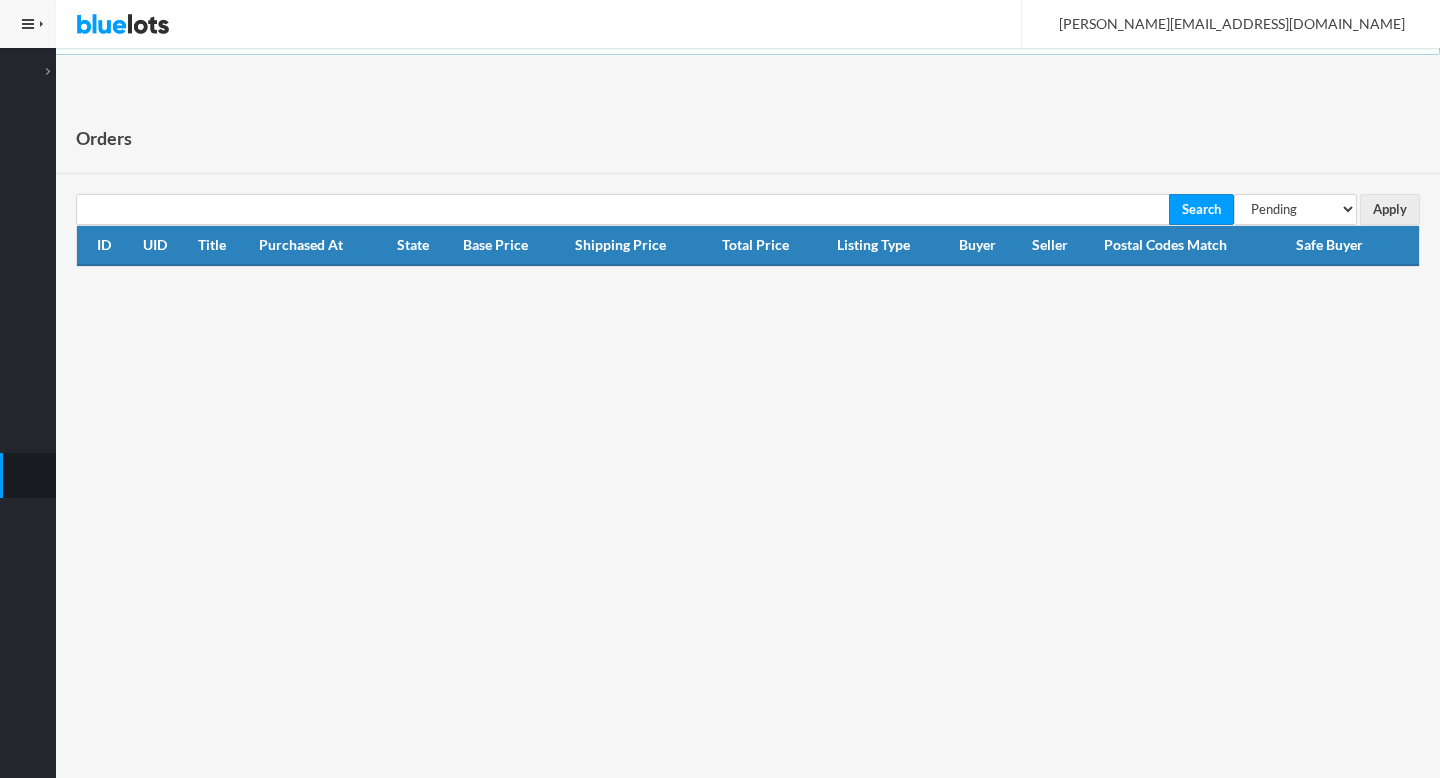 scroll, scrollTop: 0, scrollLeft: 0, axis: both 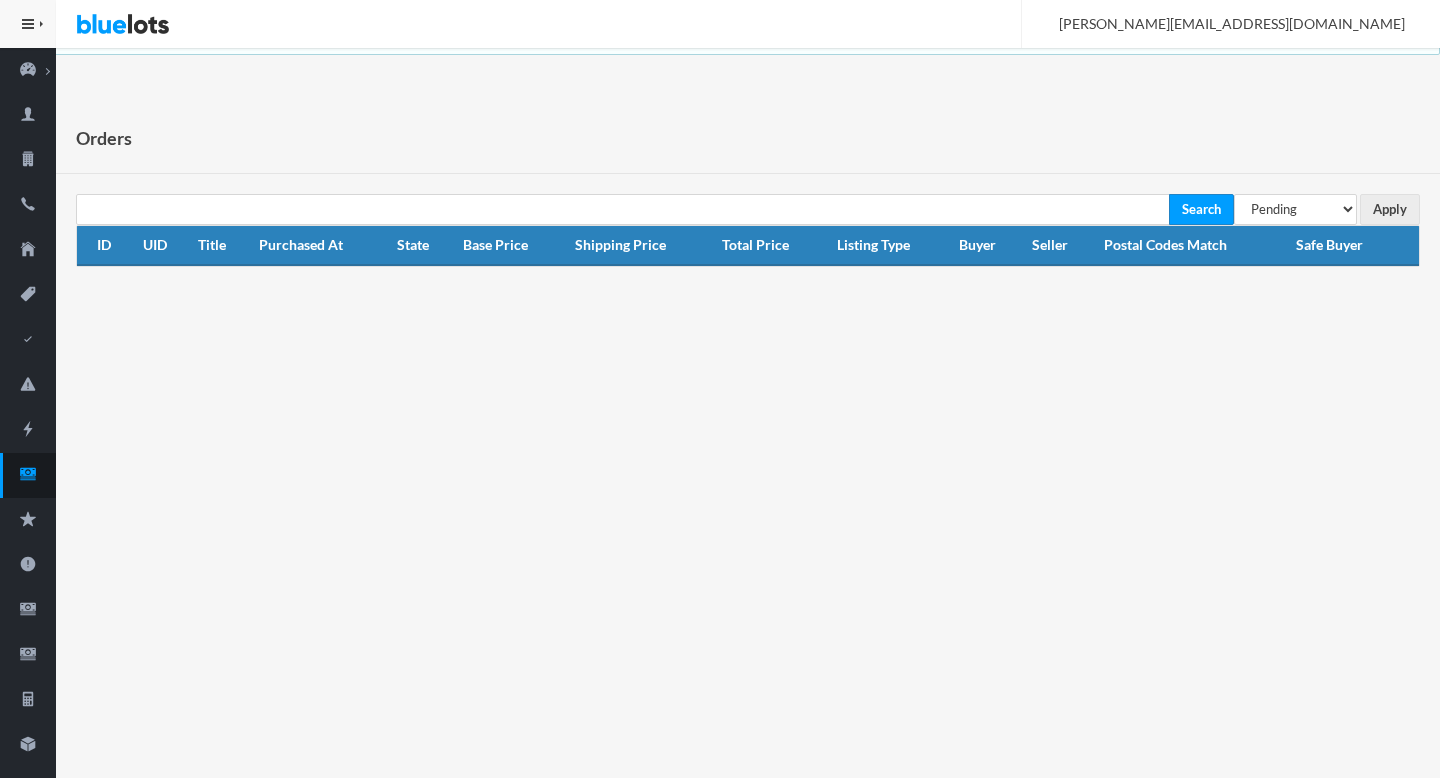 select on "under_review" 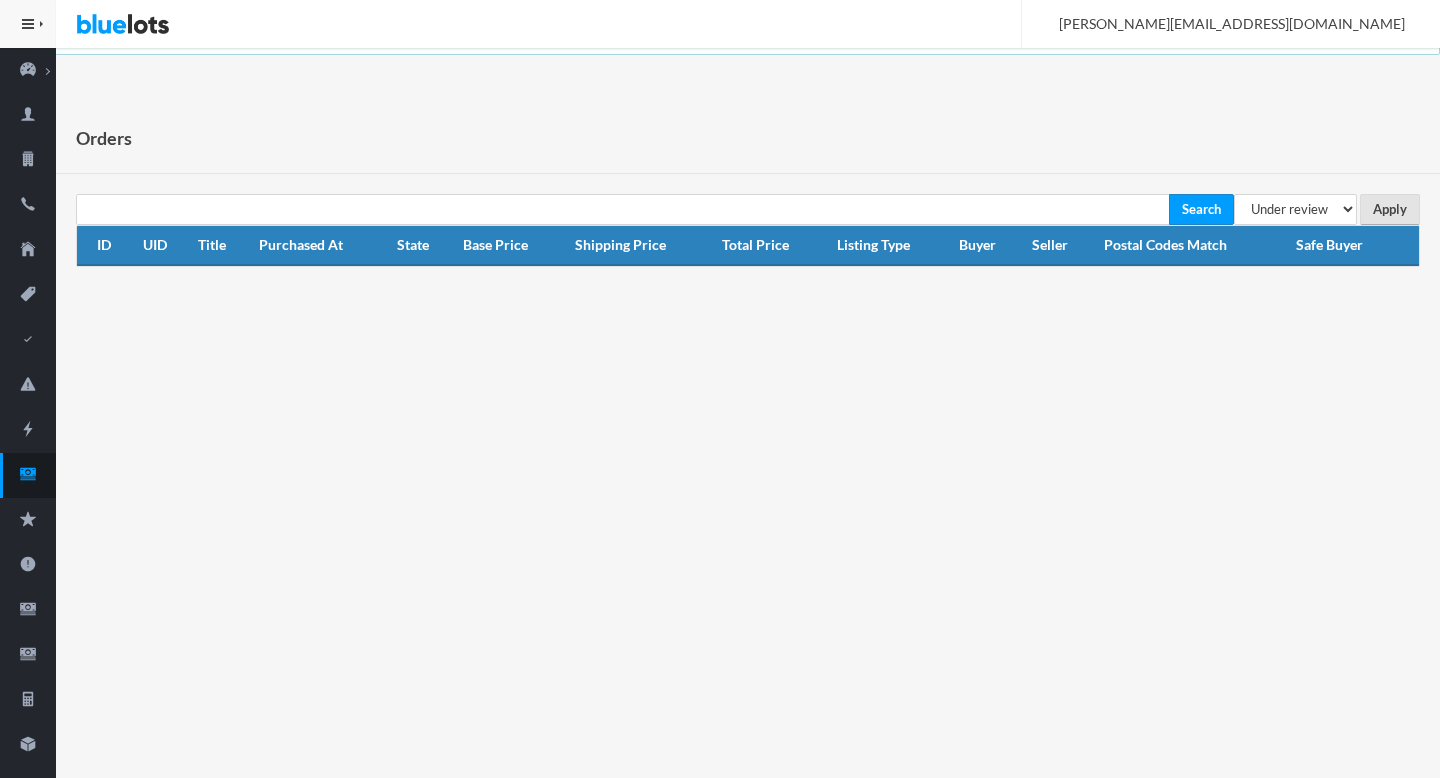 click on "Apply" at bounding box center [1390, 209] 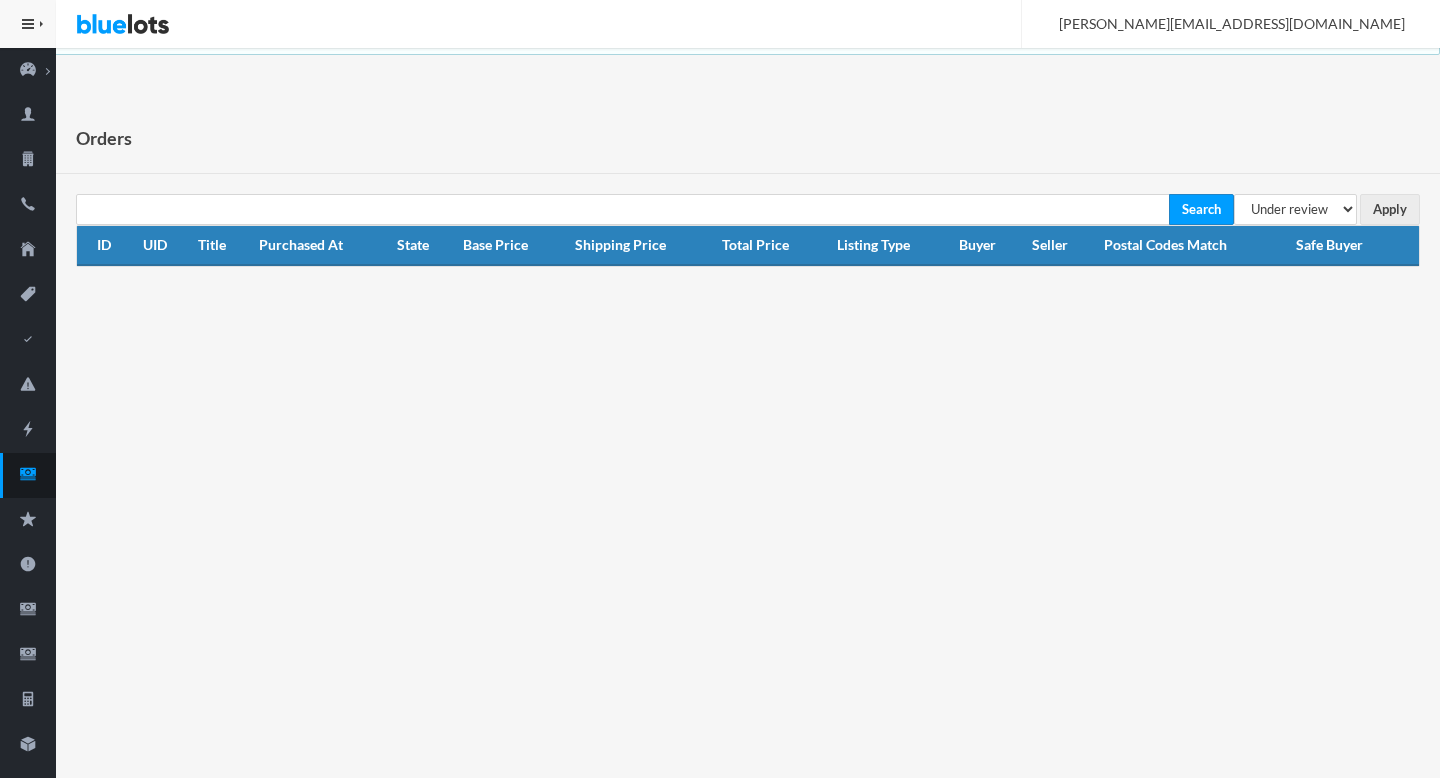 scroll, scrollTop: 0, scrollLeft: 0, axis: both 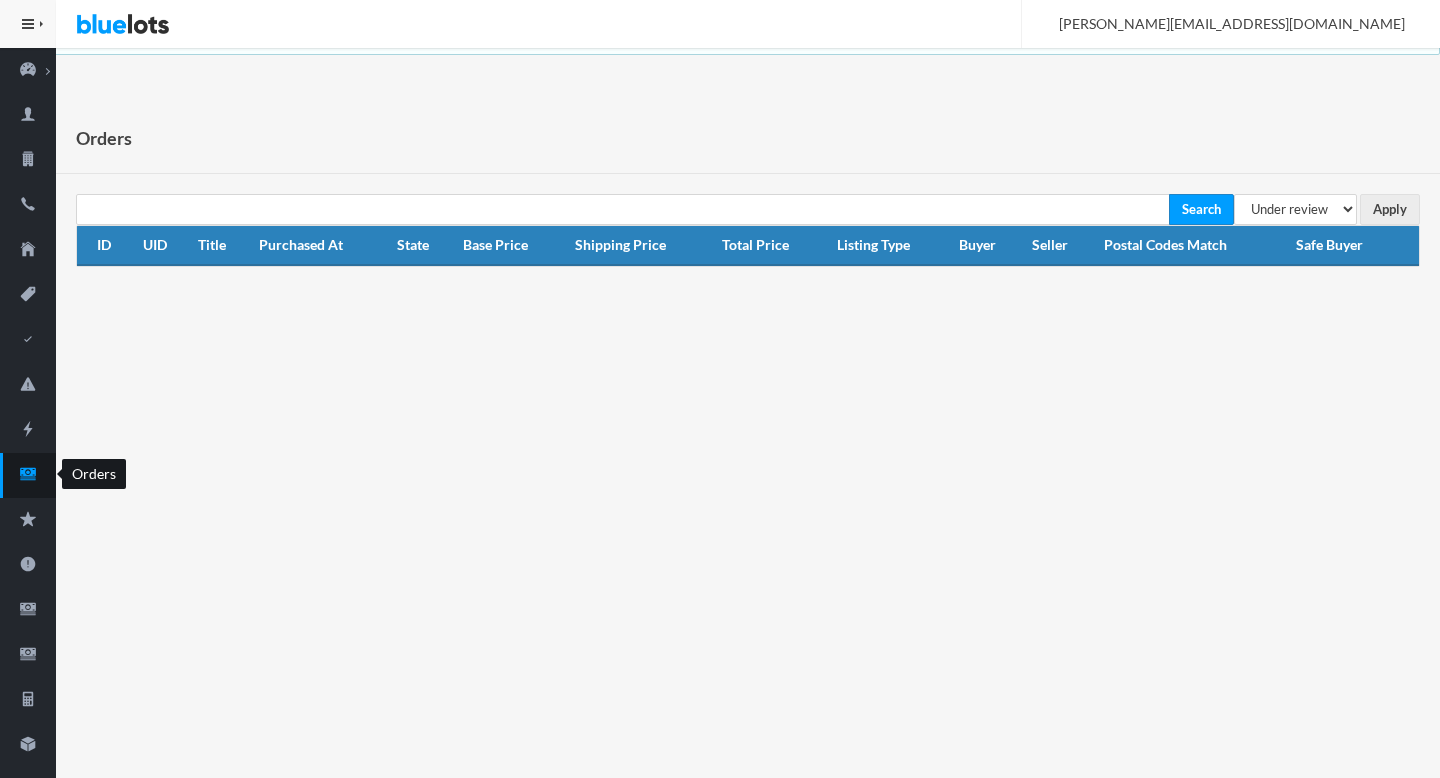 click 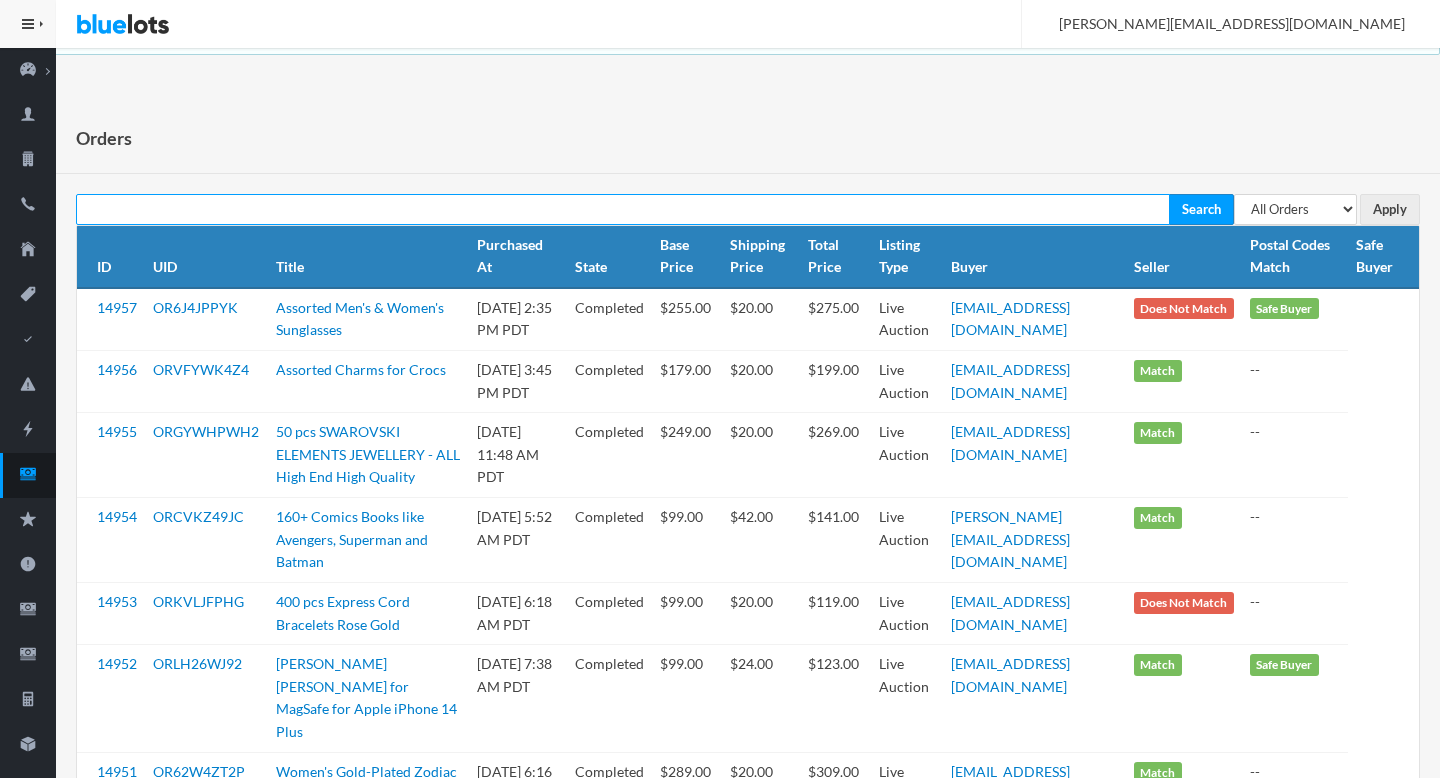 scroll, scrollTop: 0, scrollLeft: 0, axis: both 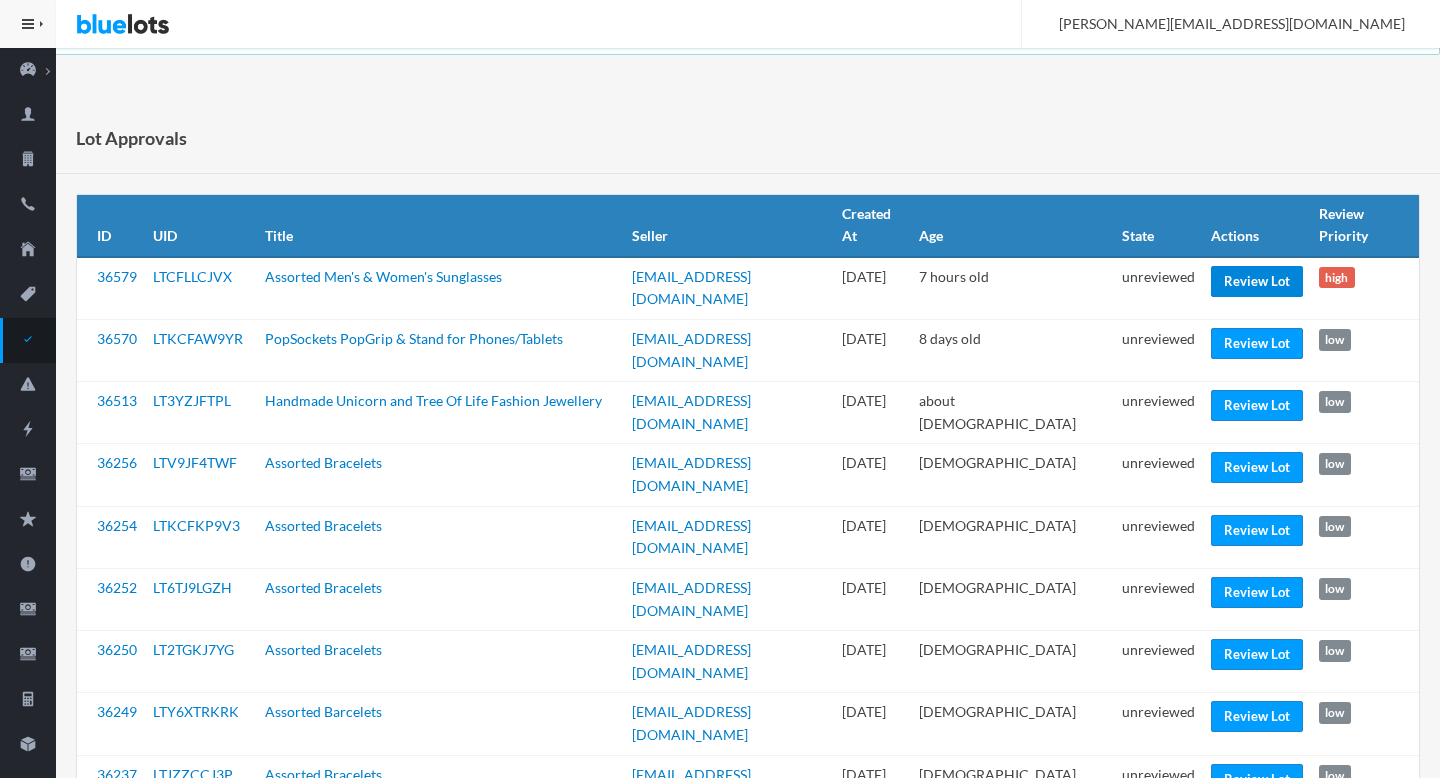 click on "Review Lot" at bounding box center (1257, 281) 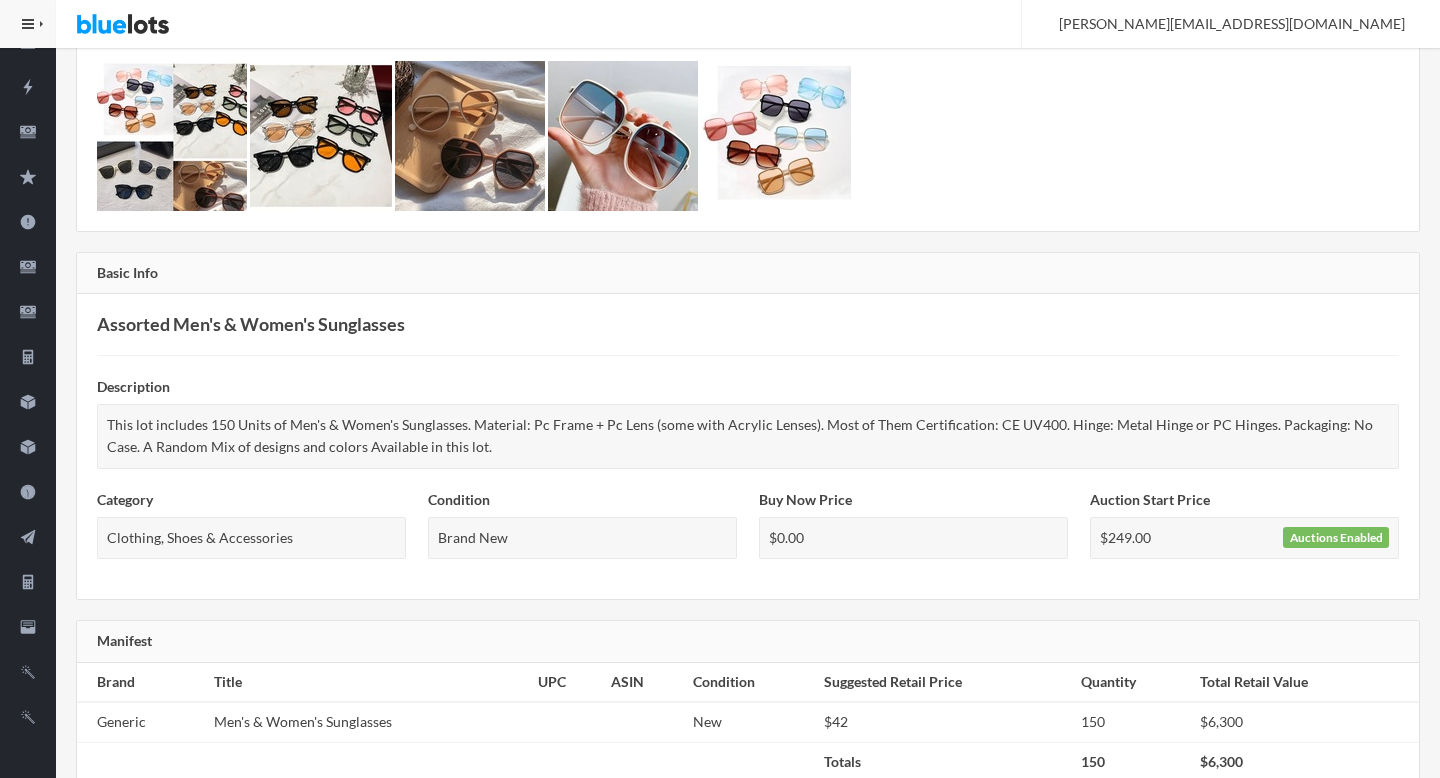 scroll, scrollTop: 0, scrollLeft: 0, axis: both 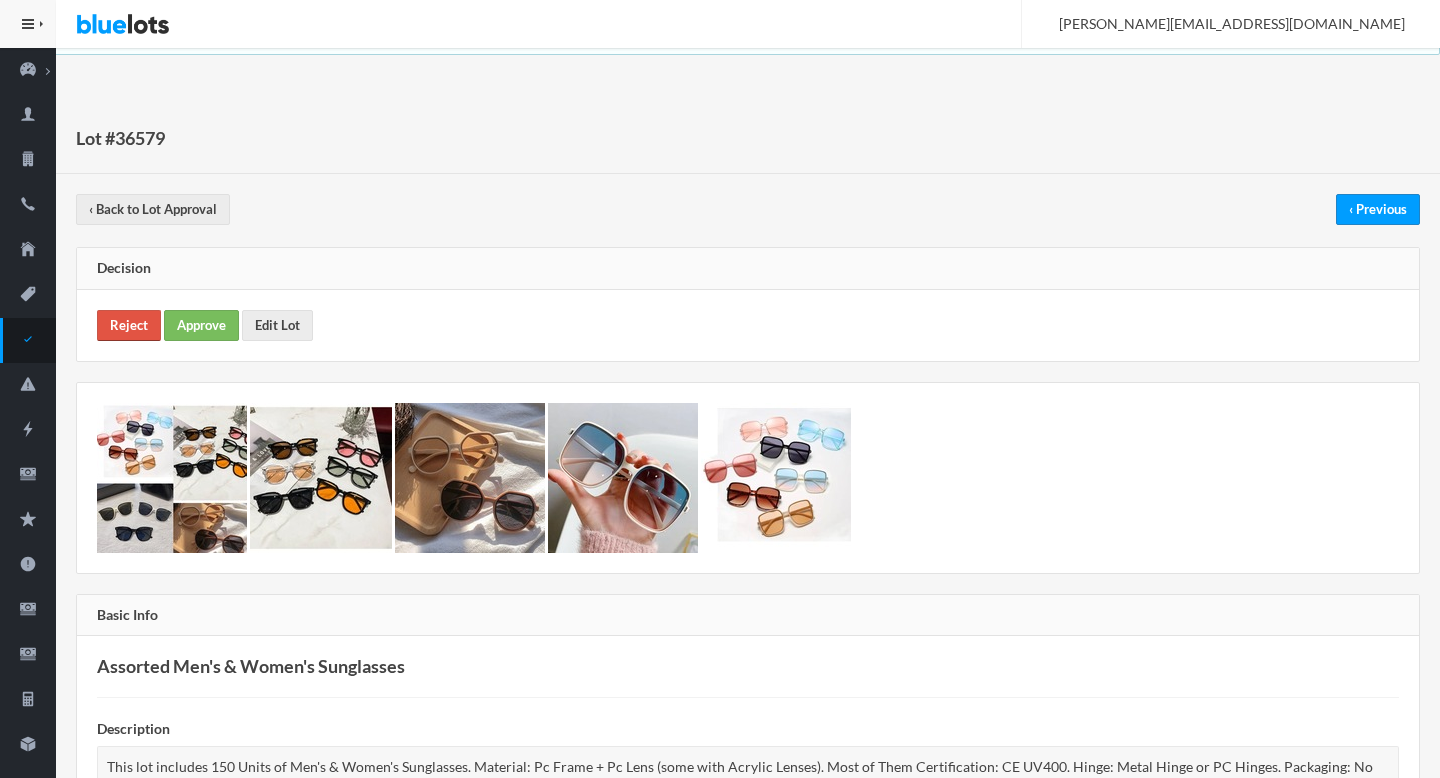 click on "Reject" at bounding box center (129, 325) 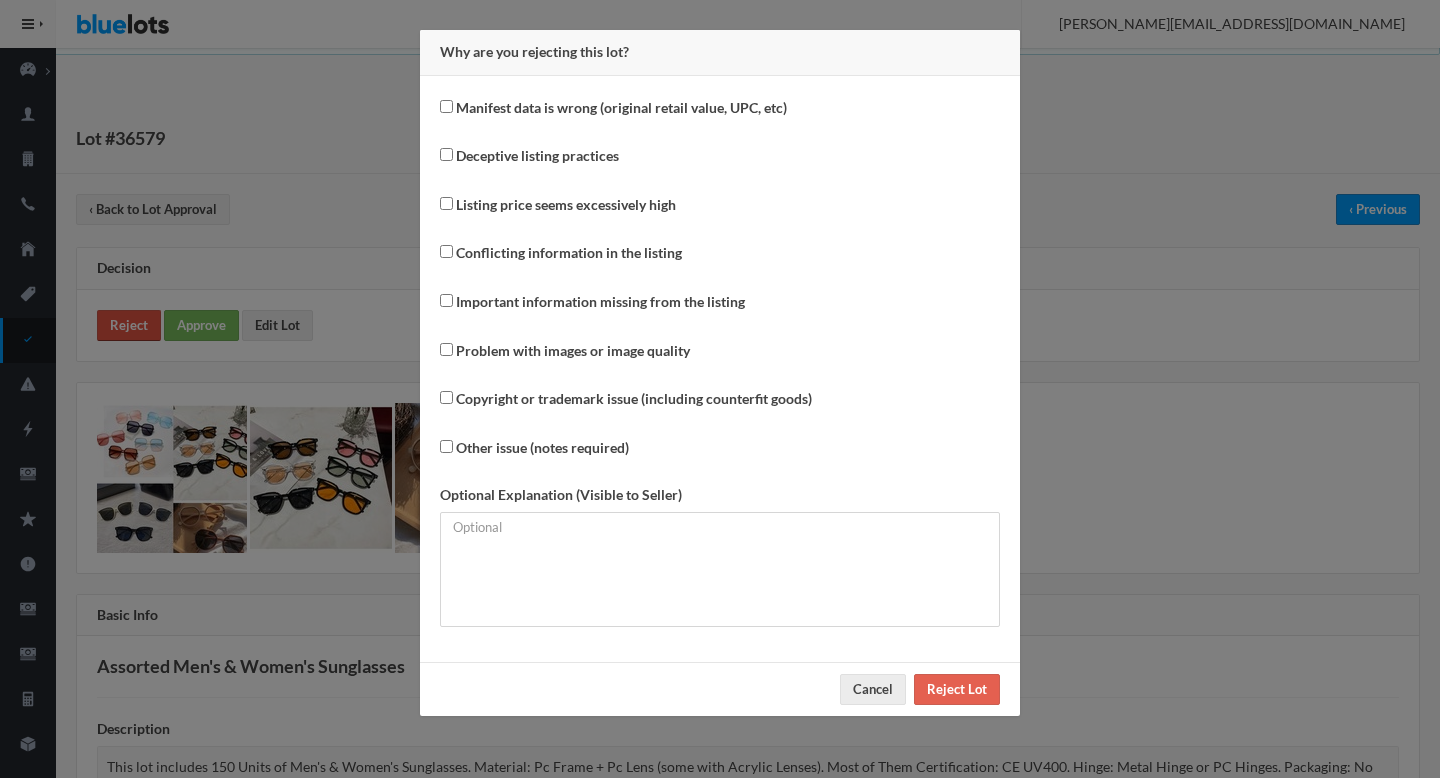 click on "Why are you rejecting this lot?
Manifest data is wrong (original retail value, UPC, etc)
Deceptive listing practices
Listing price seems excessively high
Conflicting information in the listing
Important information missing from the listing
Problem with images or image quality
Copyright or trademark issue (including counterfit goods)
Other issue (notes required)
Optional Explanation (Visible to Seller)
Cancel
Reject Lot" at bounding box center [720, 389] 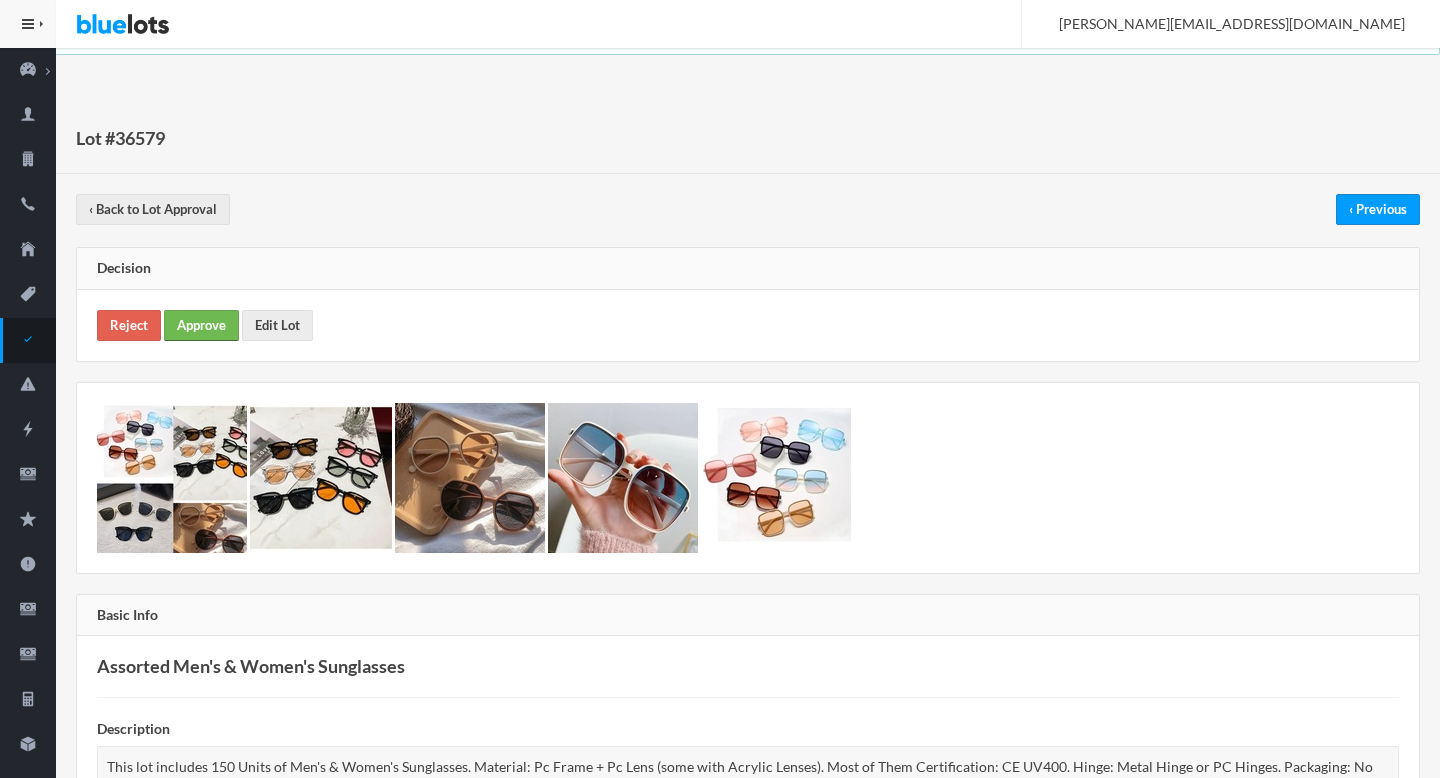 click on "Approve" at bounding box center (201, 325) 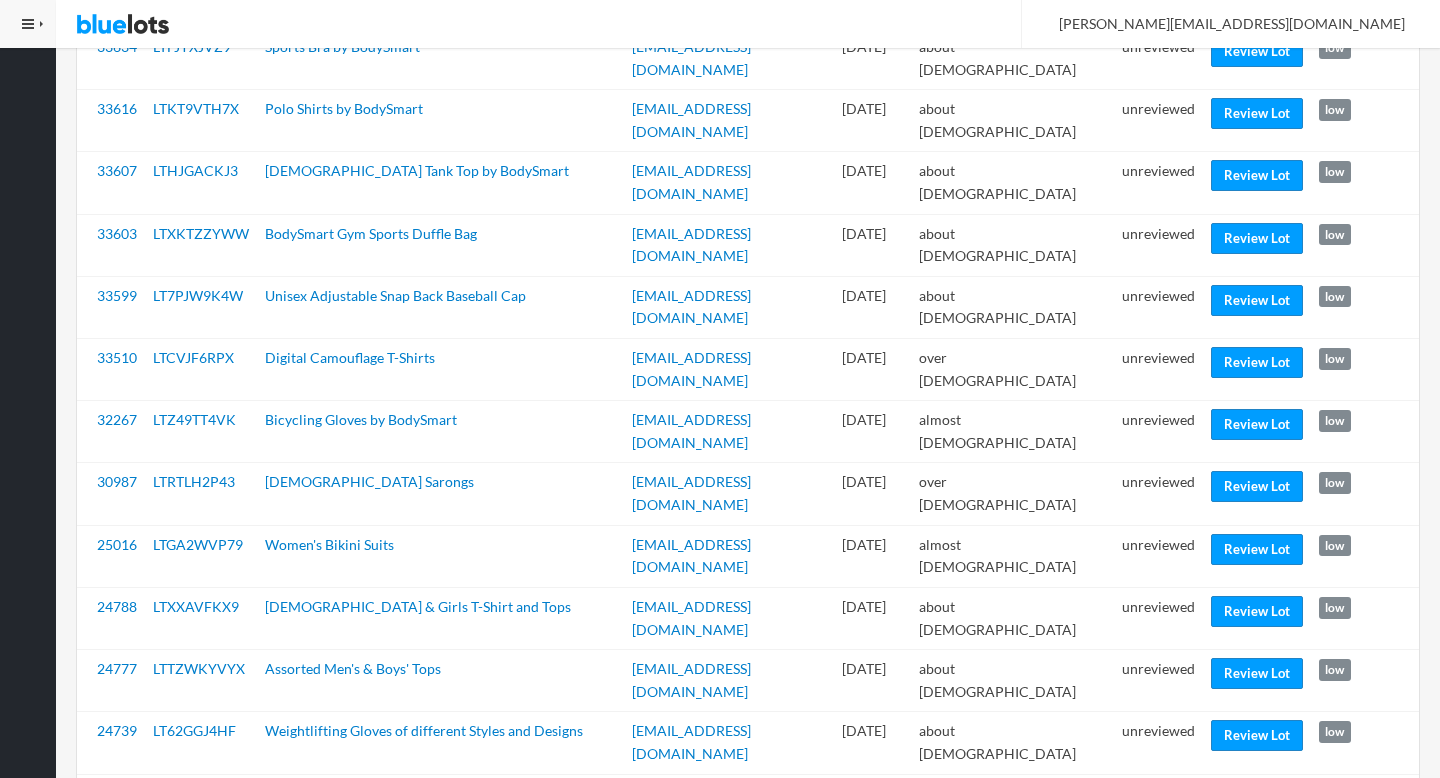 scroll, scrollTop: 0, scrollLeft: 0, axis: both 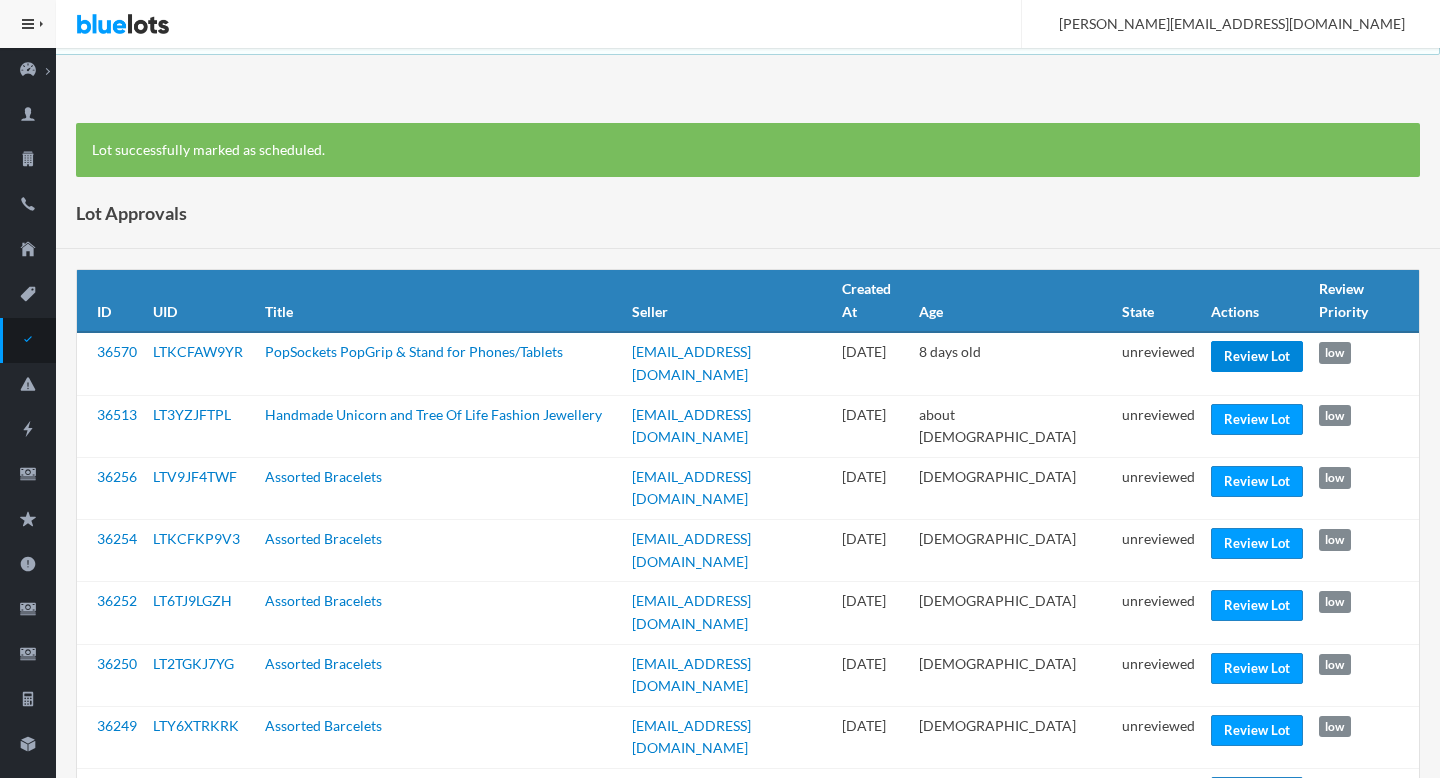 click on "Review Lot" at bounding box center (1257, 356) 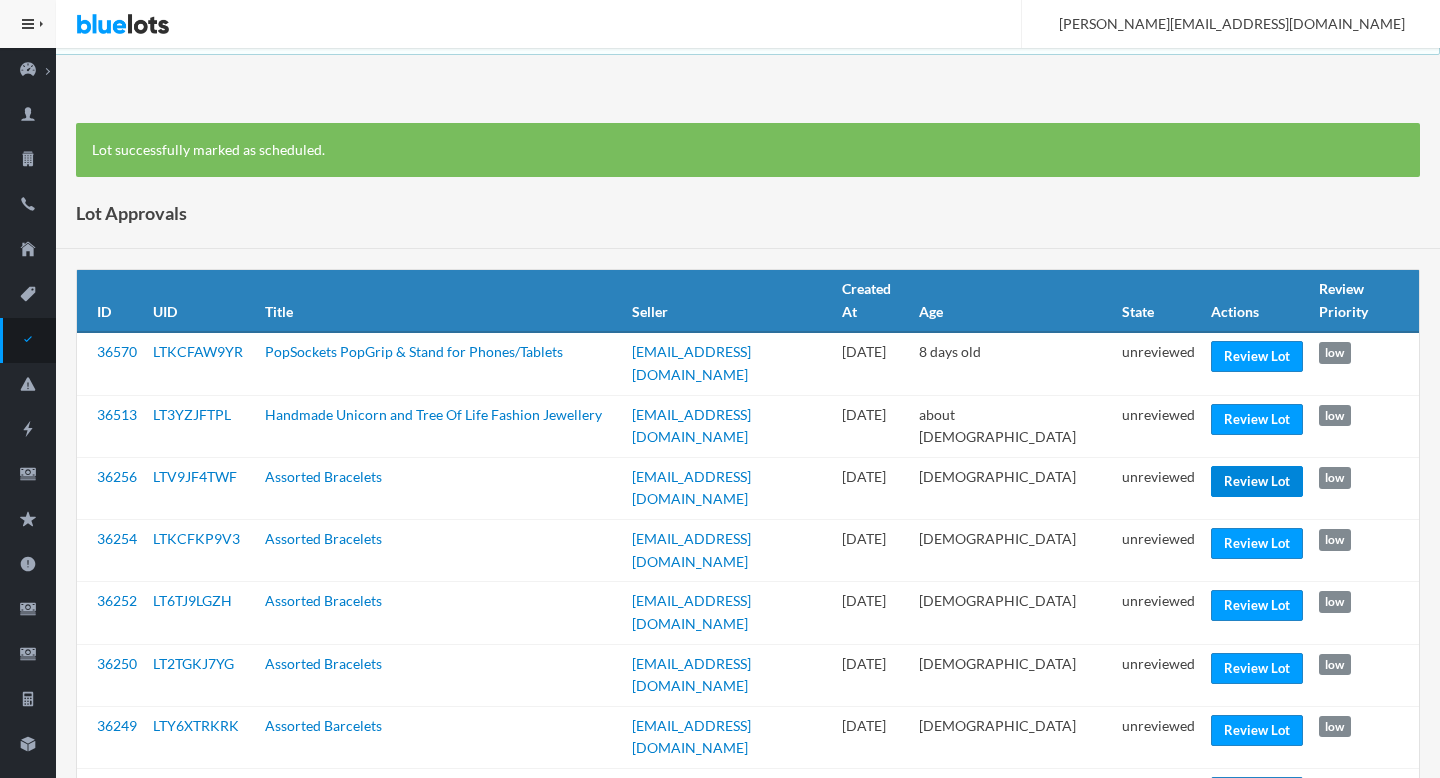 click on "Review Lot" at bounding box center [1257, 481] 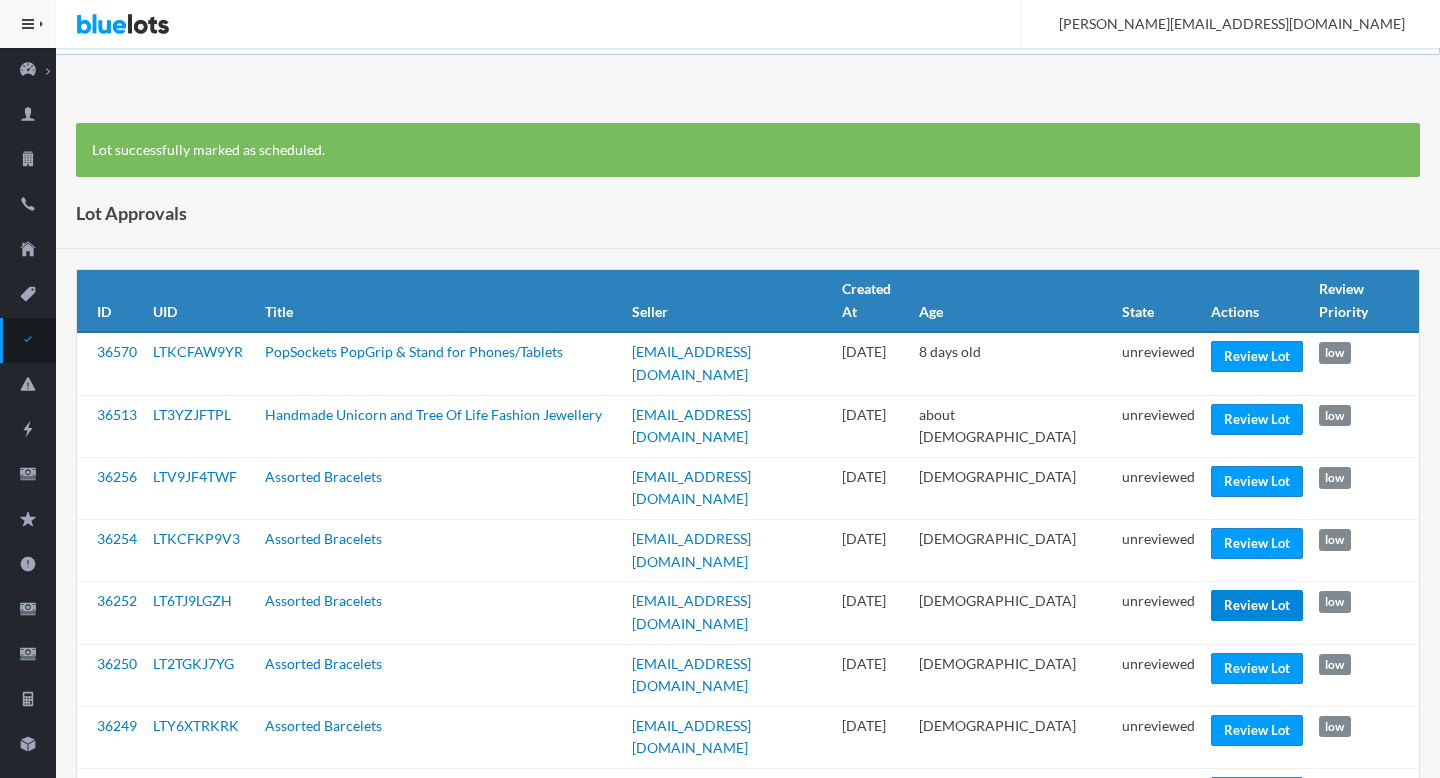 click on "Review Lot" at bounding box center [1257, 605] 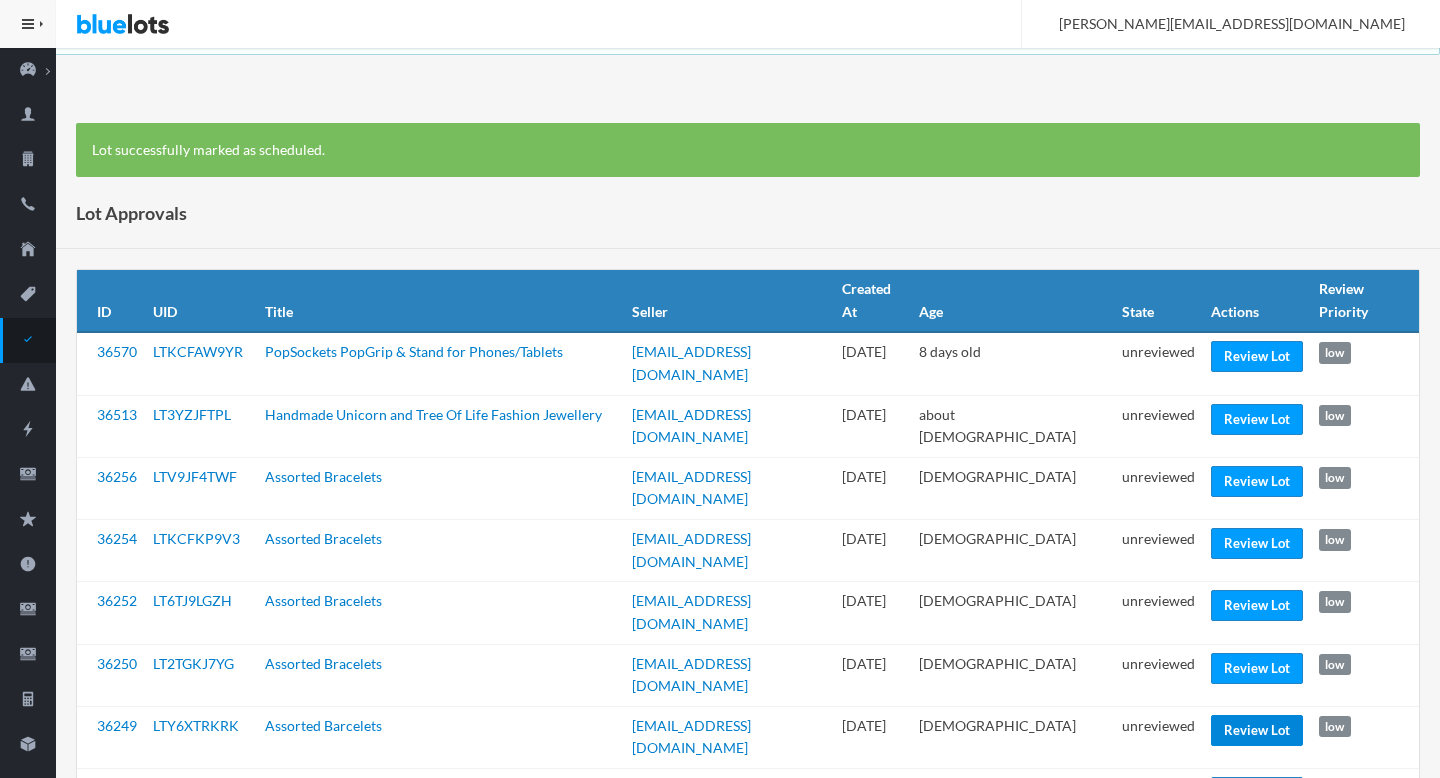 click on "Review Lot" at bounding box center [1257, 730] 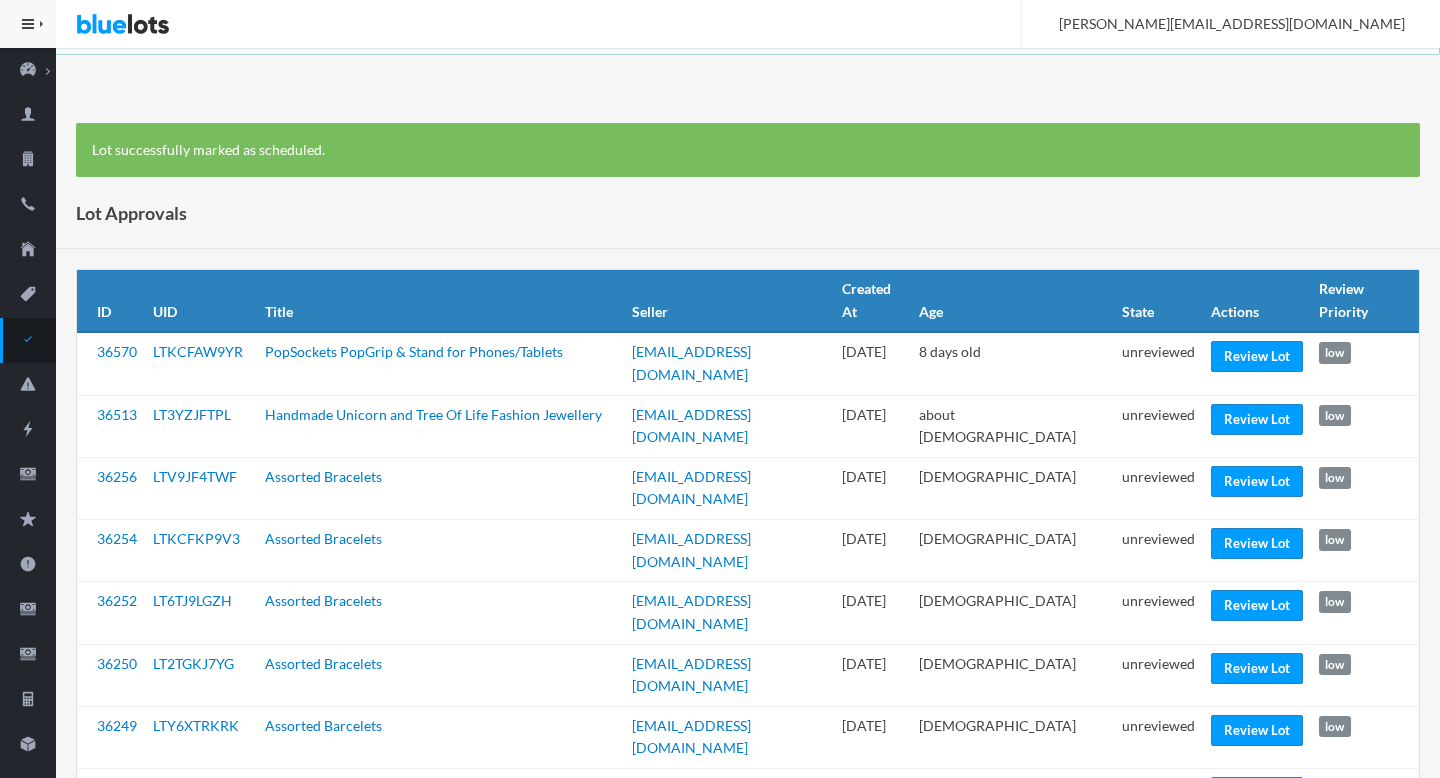 click on "Review Lot" at bounding box center (1257, 854) 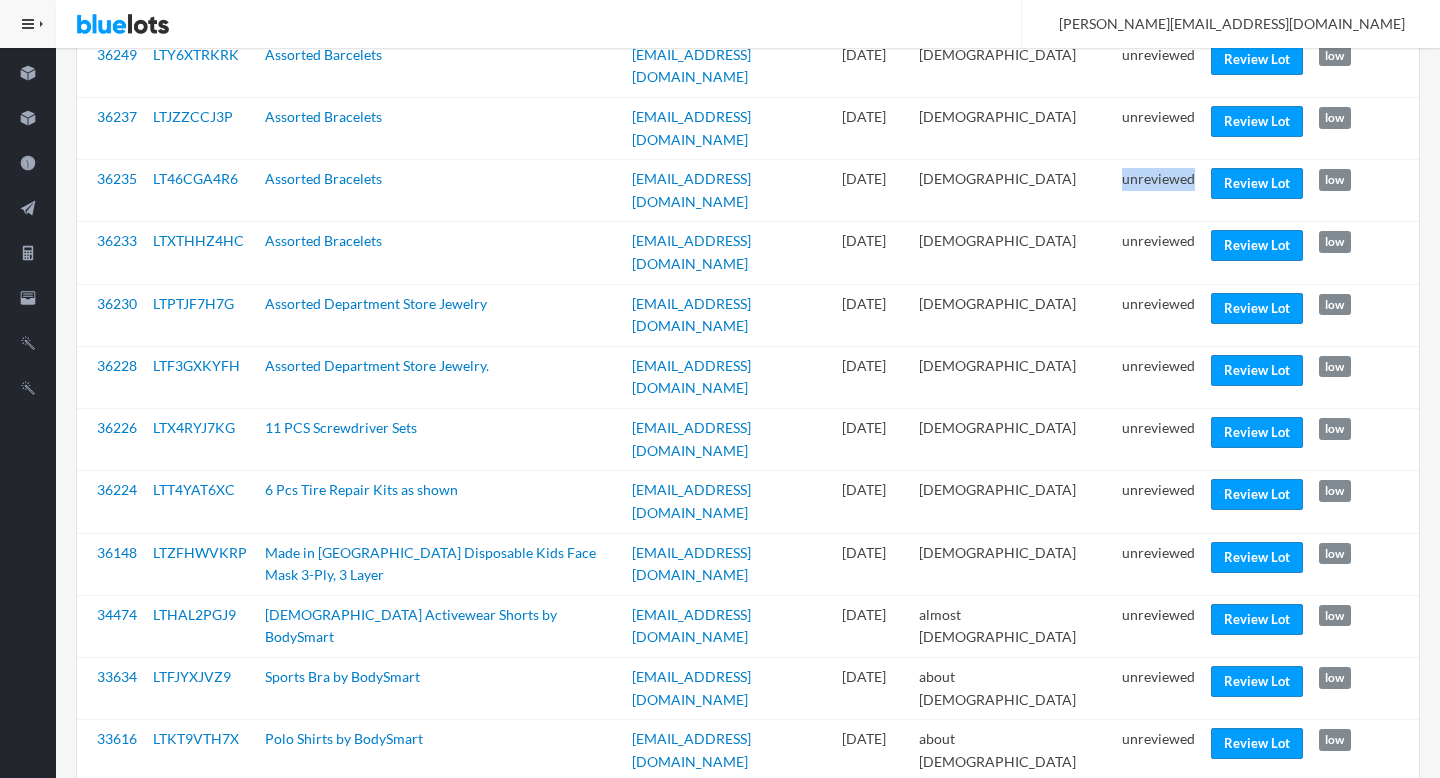 scroll, scrollTop: 673, scrollLeft: 0, axis: vertical 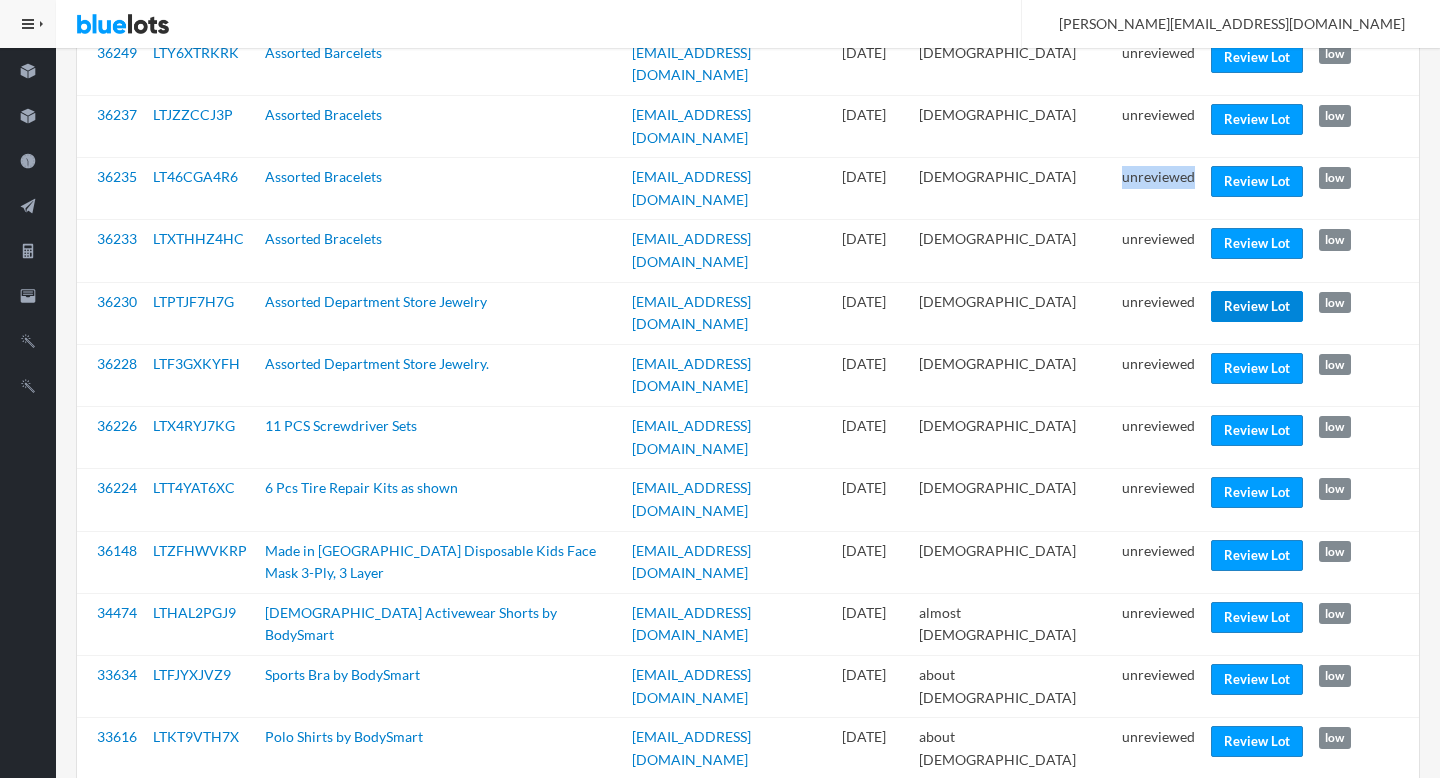 click on "Review Lot" at bounding box center (1257, 306) 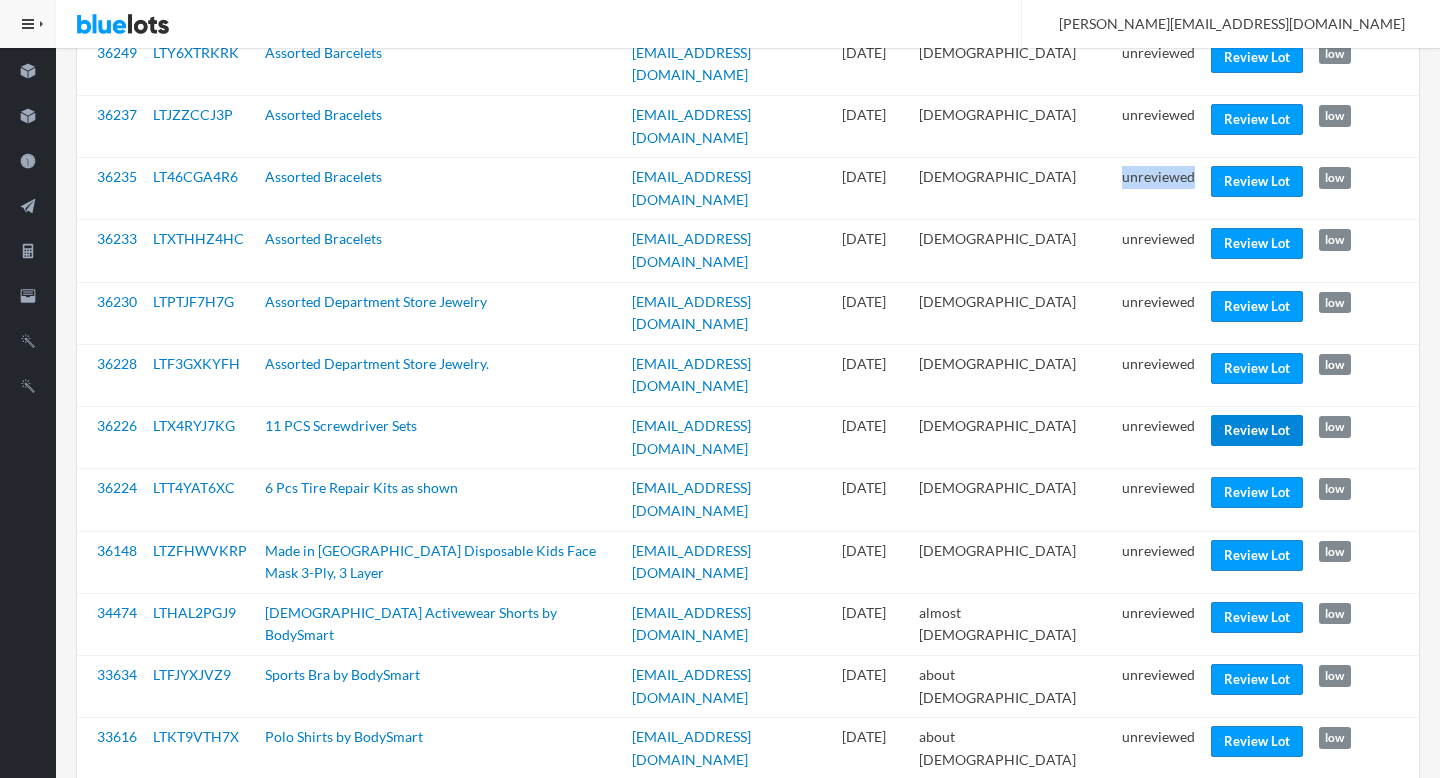 click on "Review Lot" at bounding box center [1257, 430] 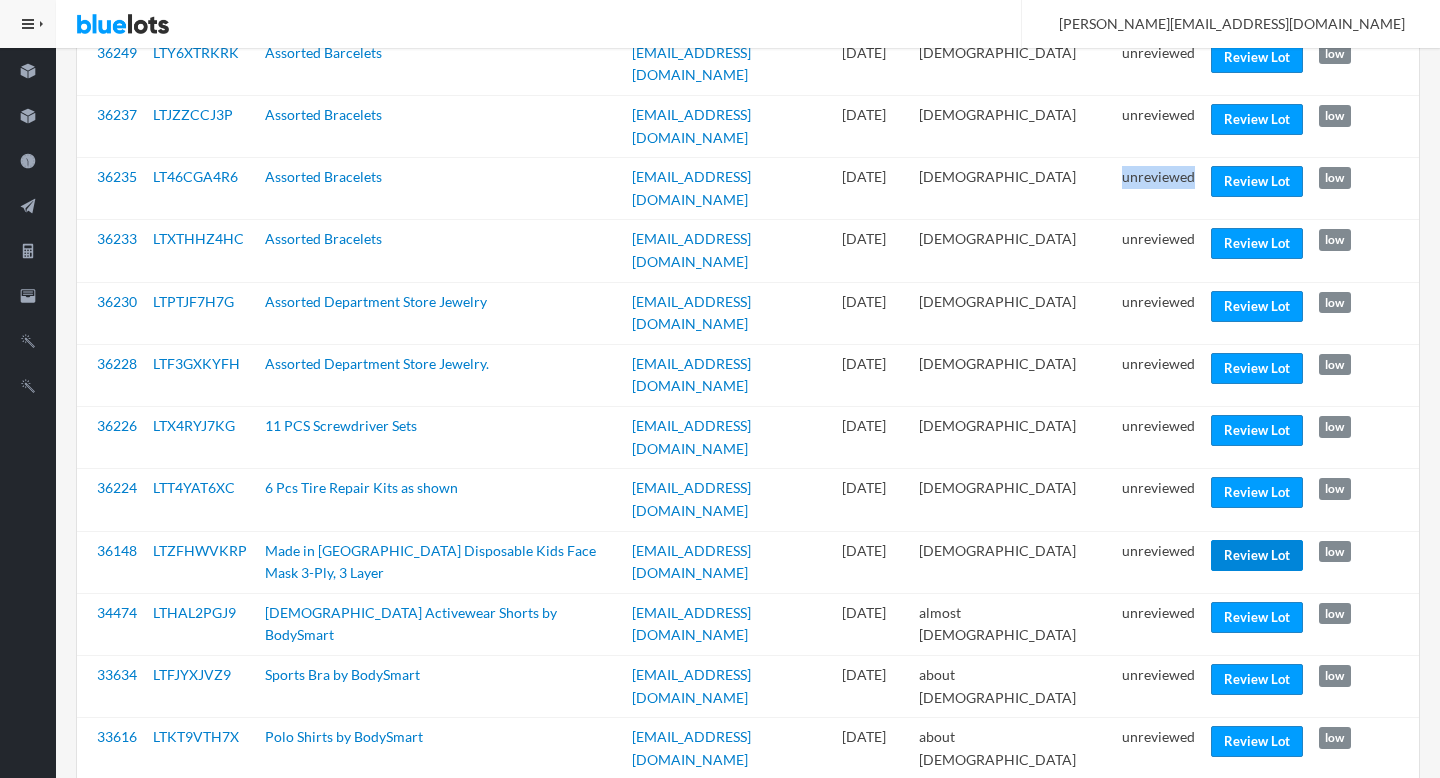 click on "Review Lot" at bounding box center (1257, 555) 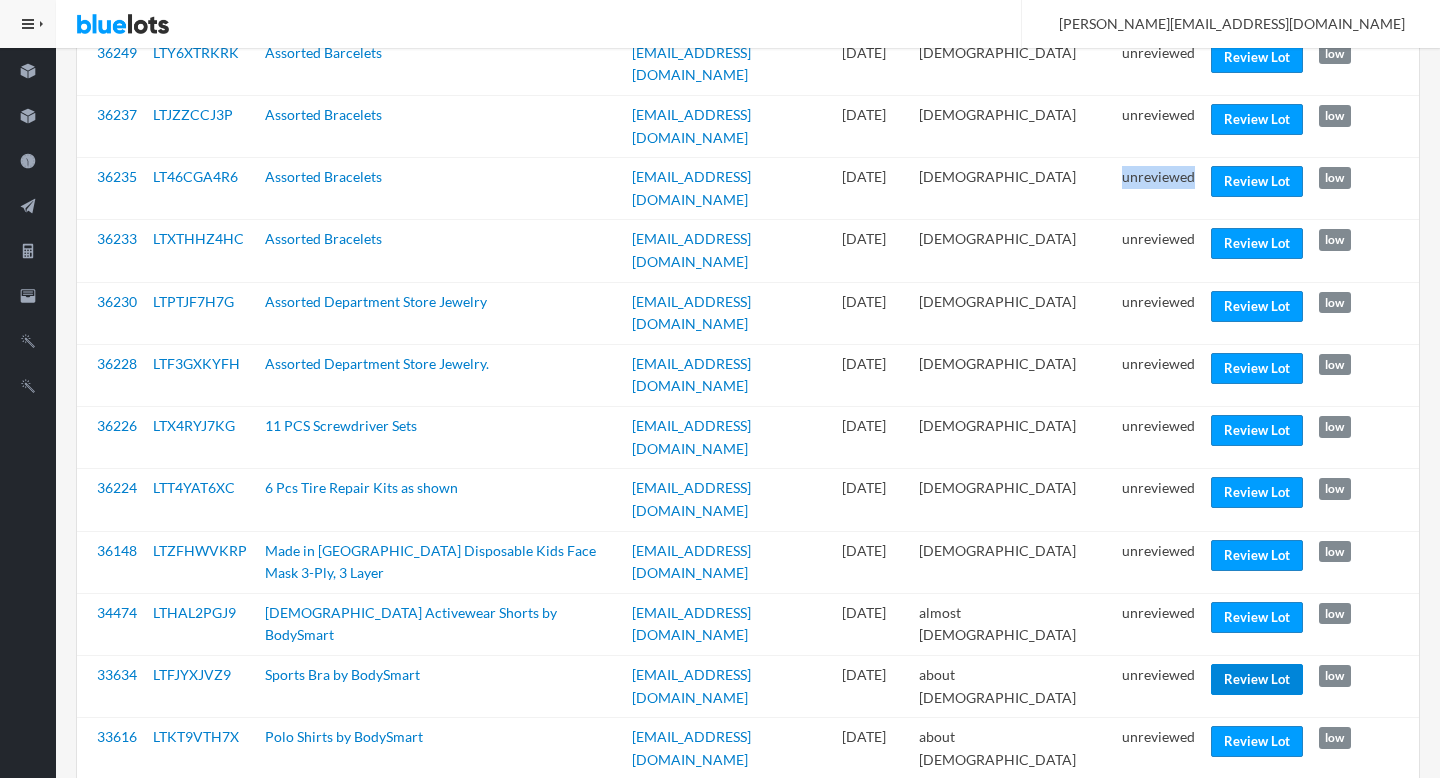 click on "Review Lot" at bounding box center (1257, 679) 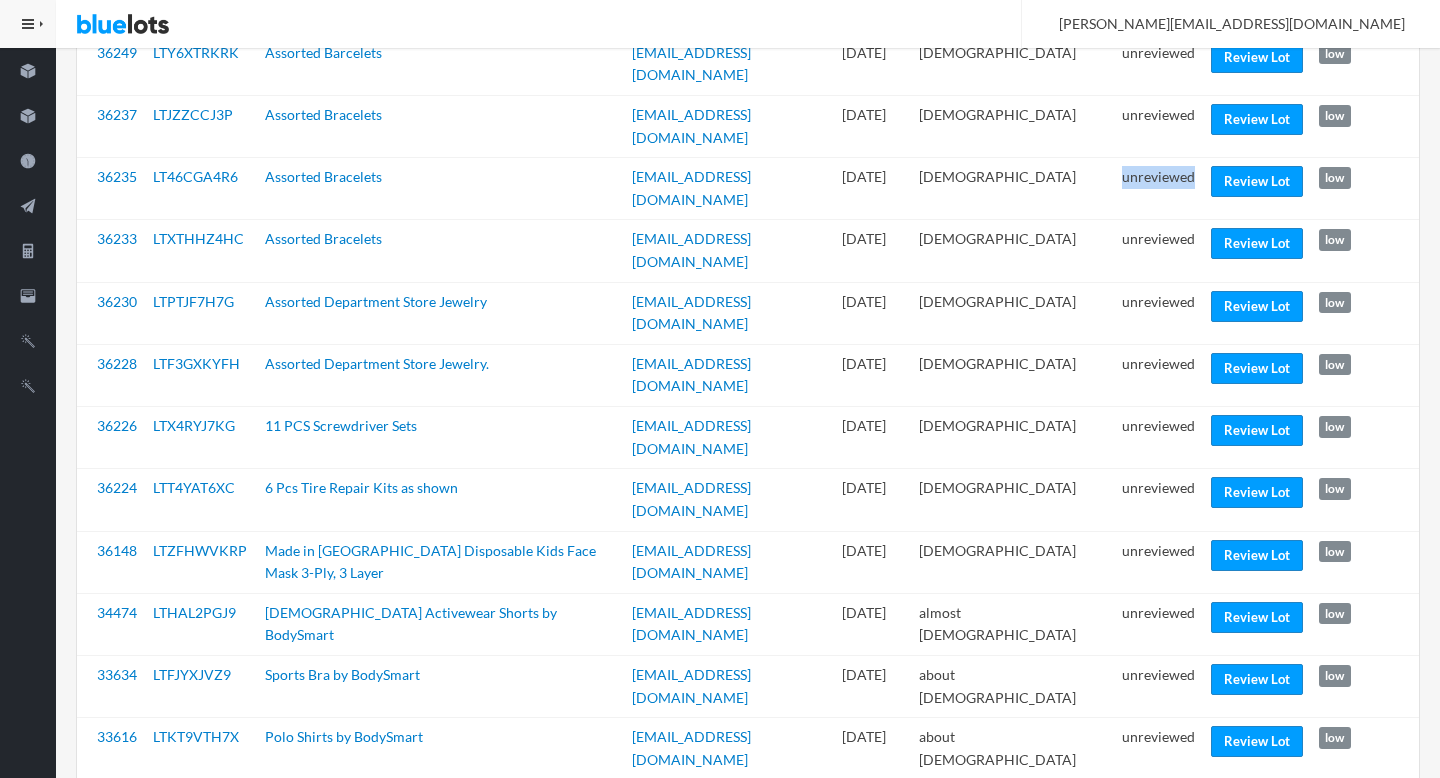 click on "Review Lot" at bounding box center (1257, 803) 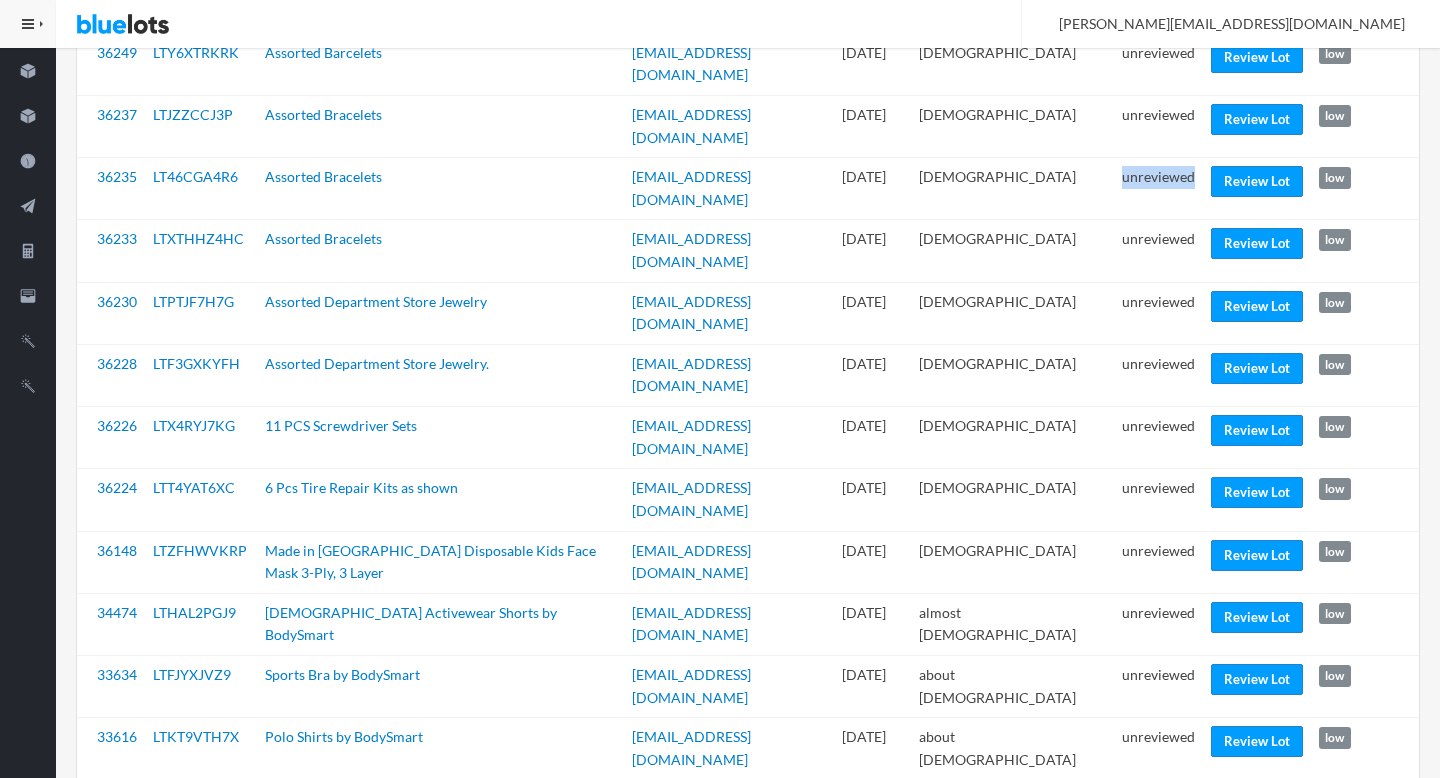 click on "Review Lot" at bounding box center (1257, 928) 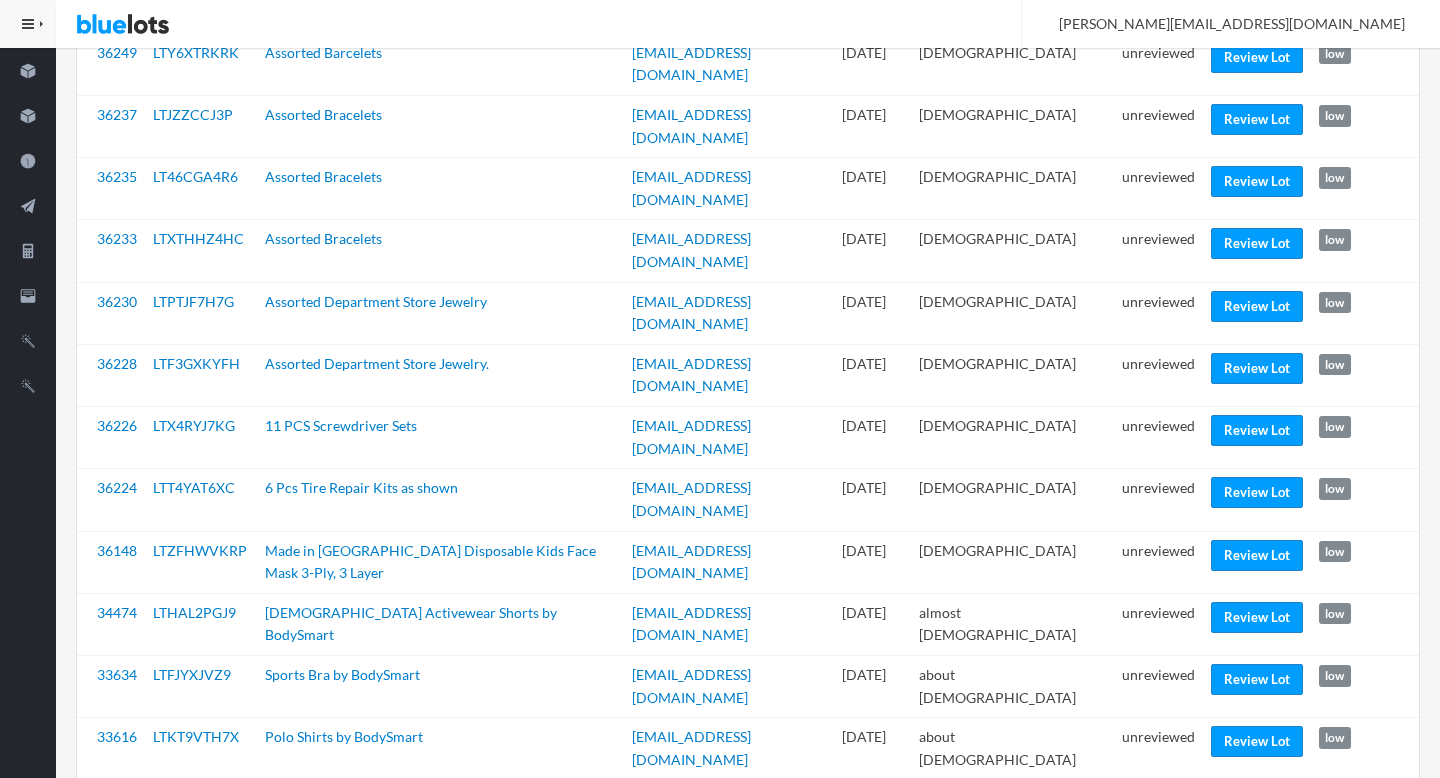 click on "unreviewed" at bounding box center (1158, 1060) 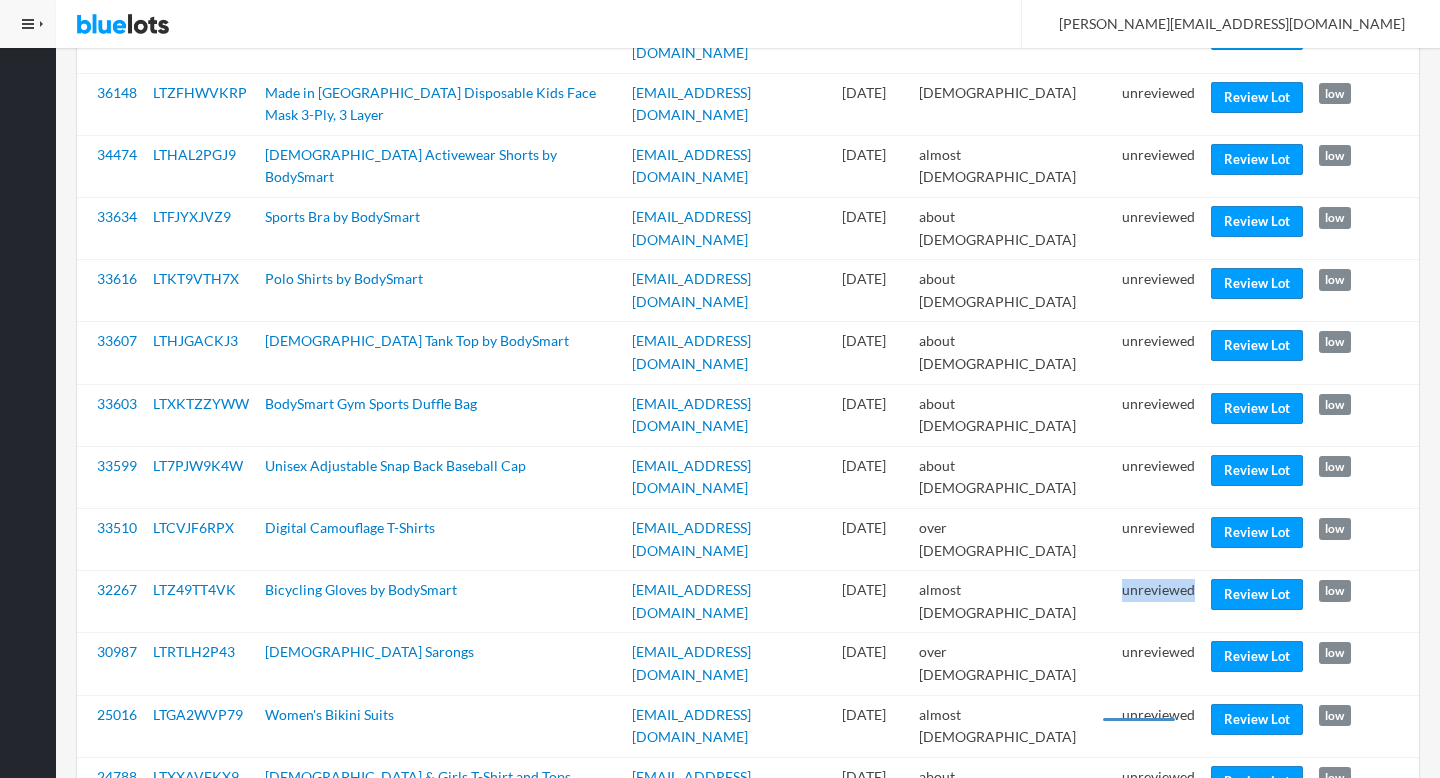scroll, scrollTop: 1132, scrollLeft: 0, axis: vertical 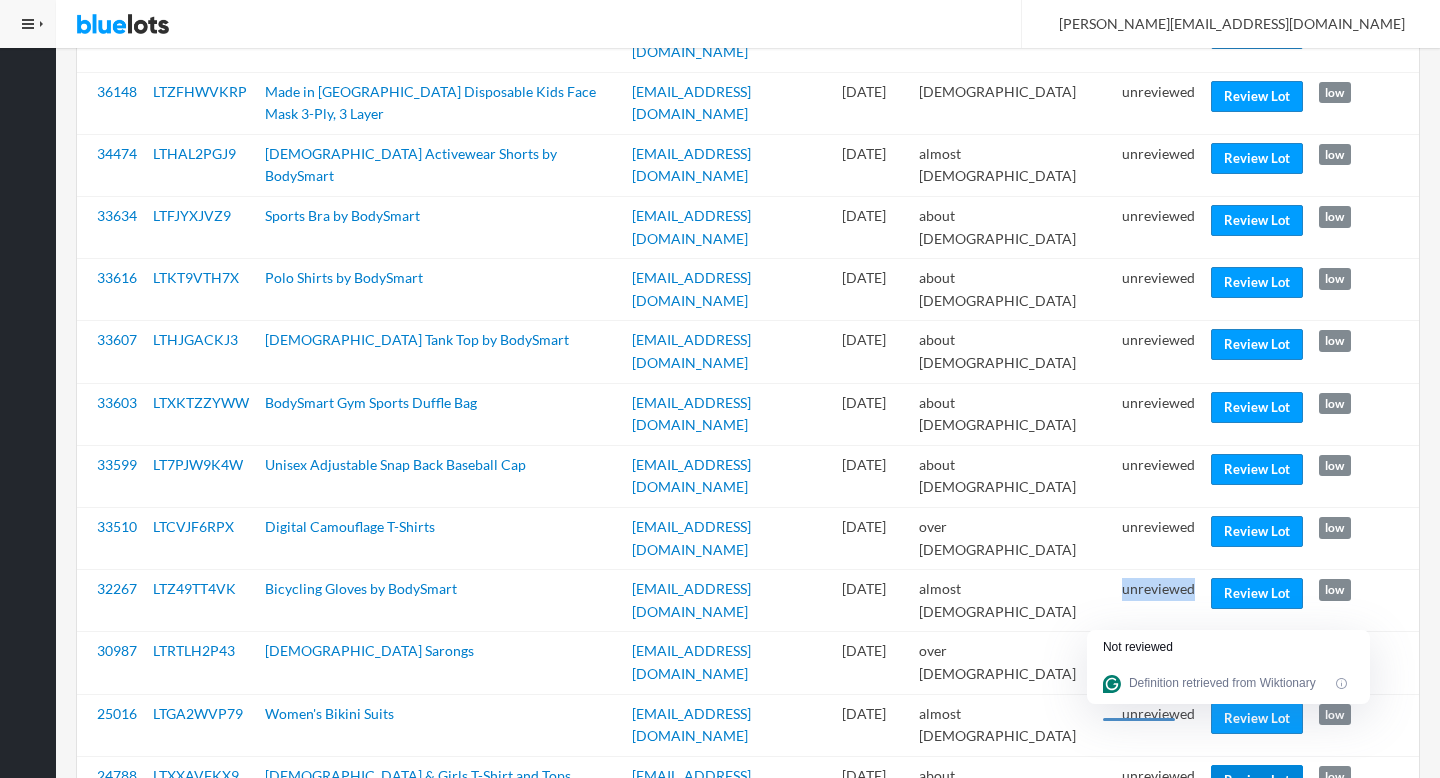 click on "Review Lot" at bounding box center (1257, 780) 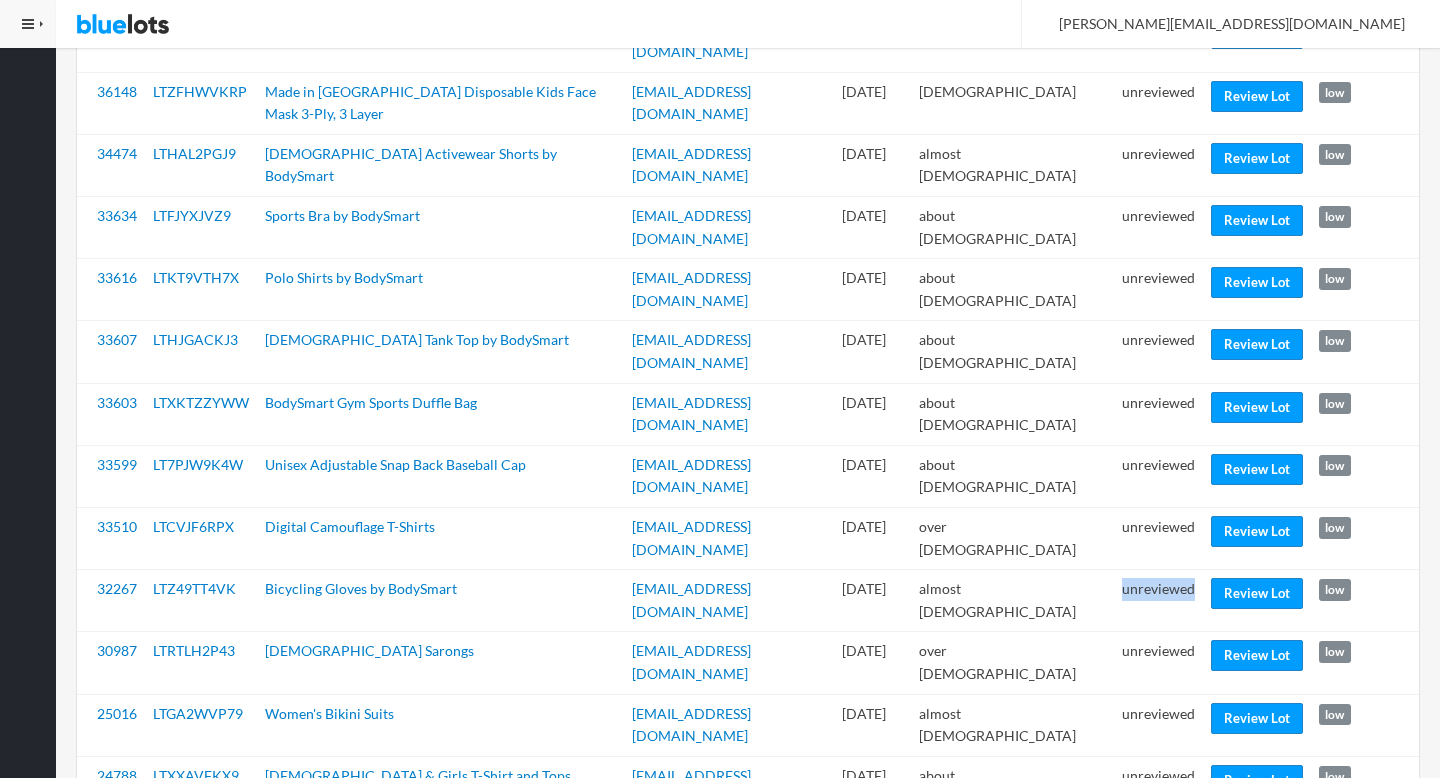 click on "Review Lot" at bounding box center [1257, 904] 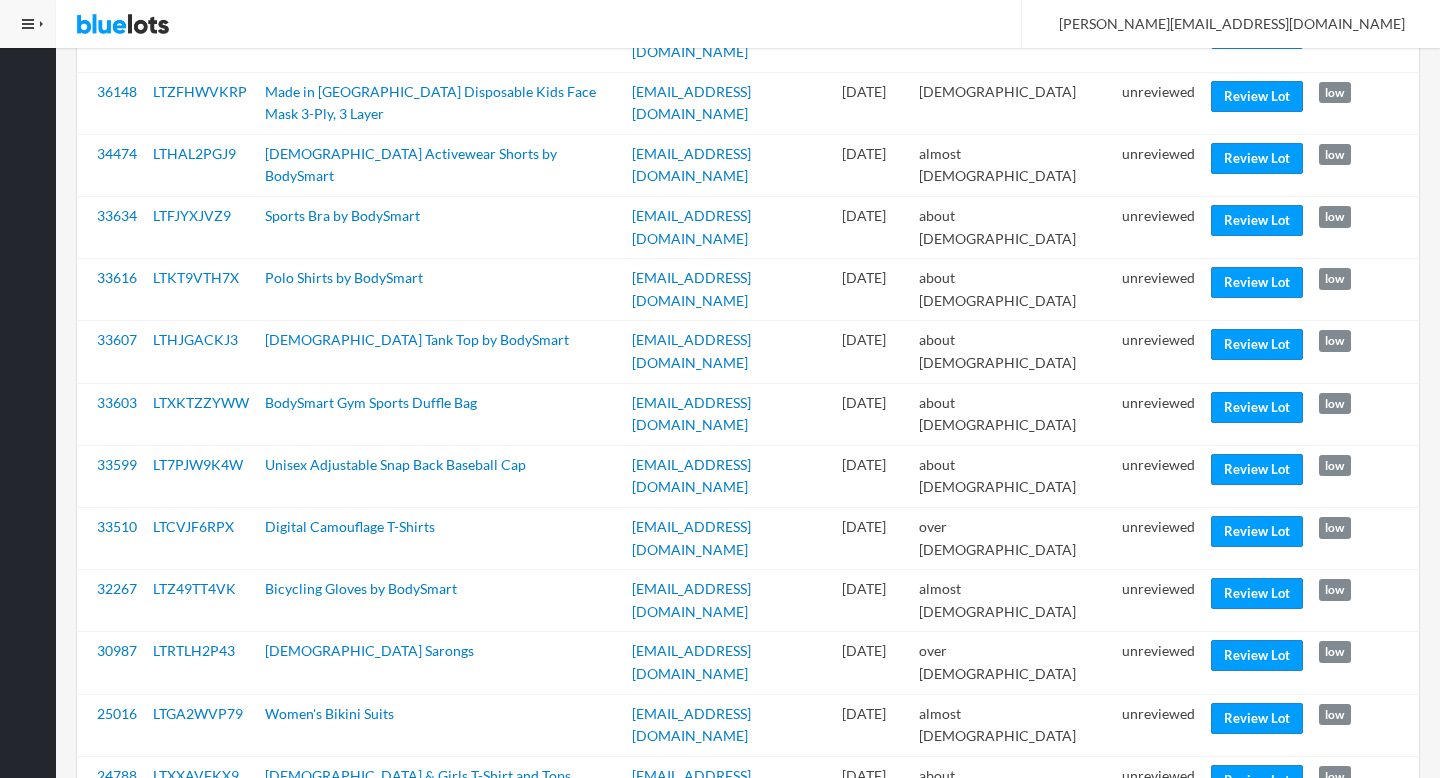 click on "unreviewed" at bounding box center (1158, 1161) 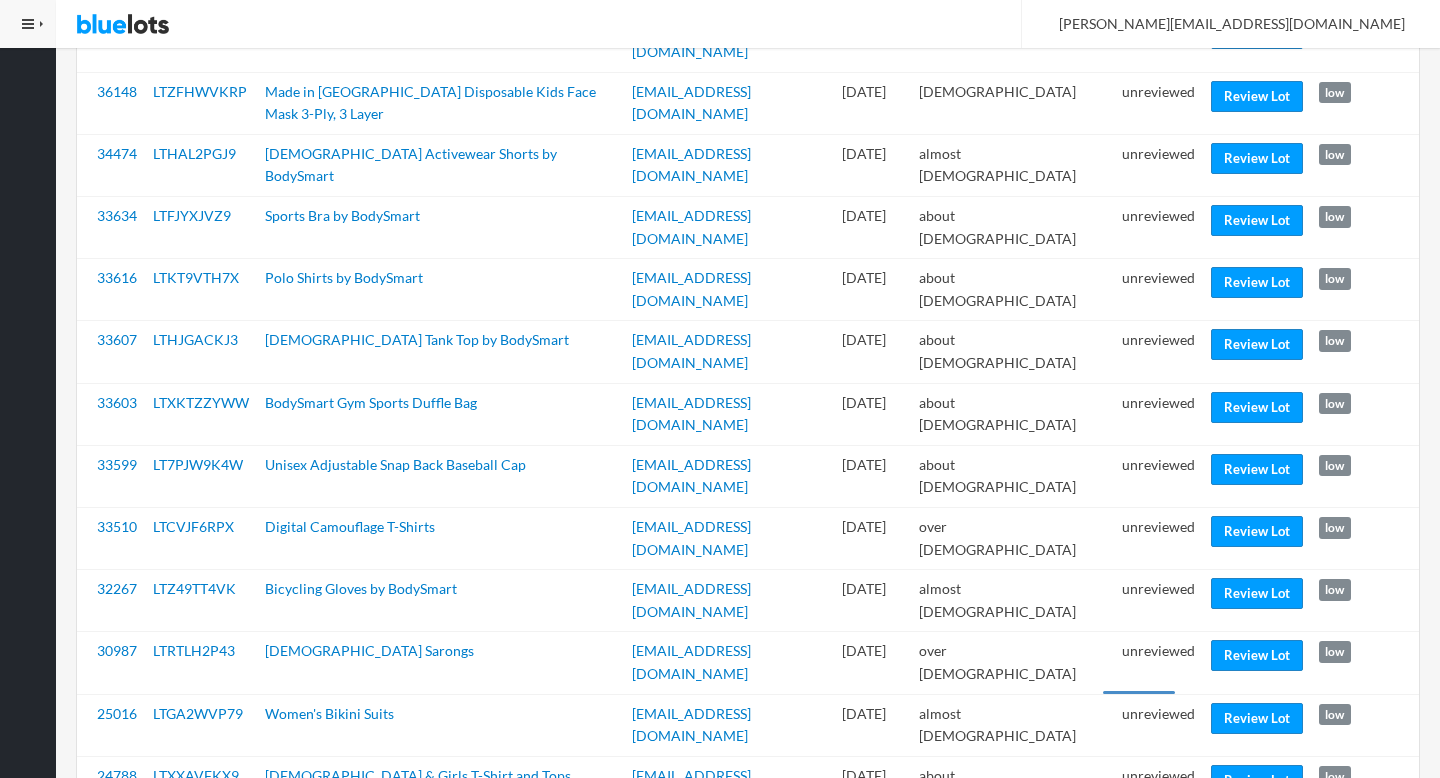 scroll, scrollTop: 1301, scrollLeft: 0, axis: vertical 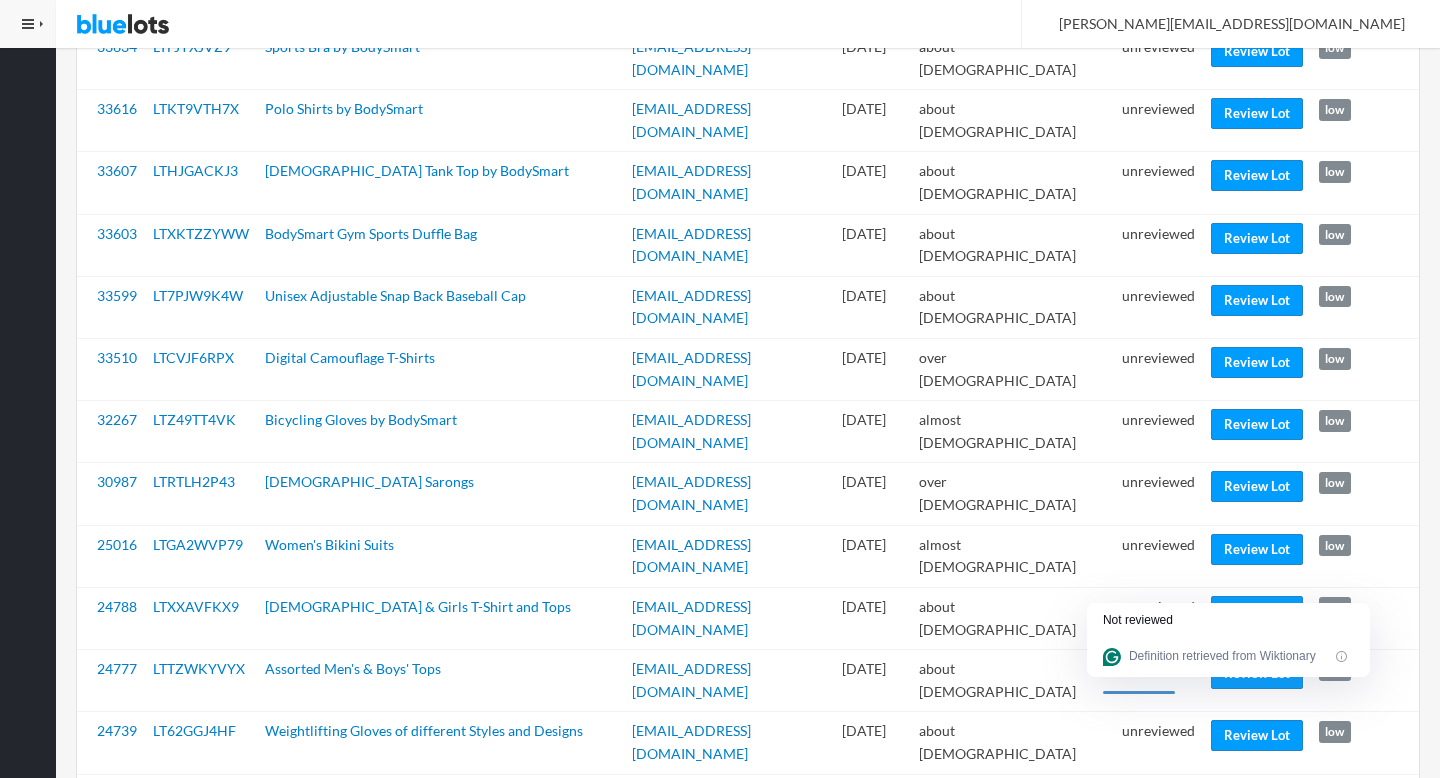 click on "Not reviewed" 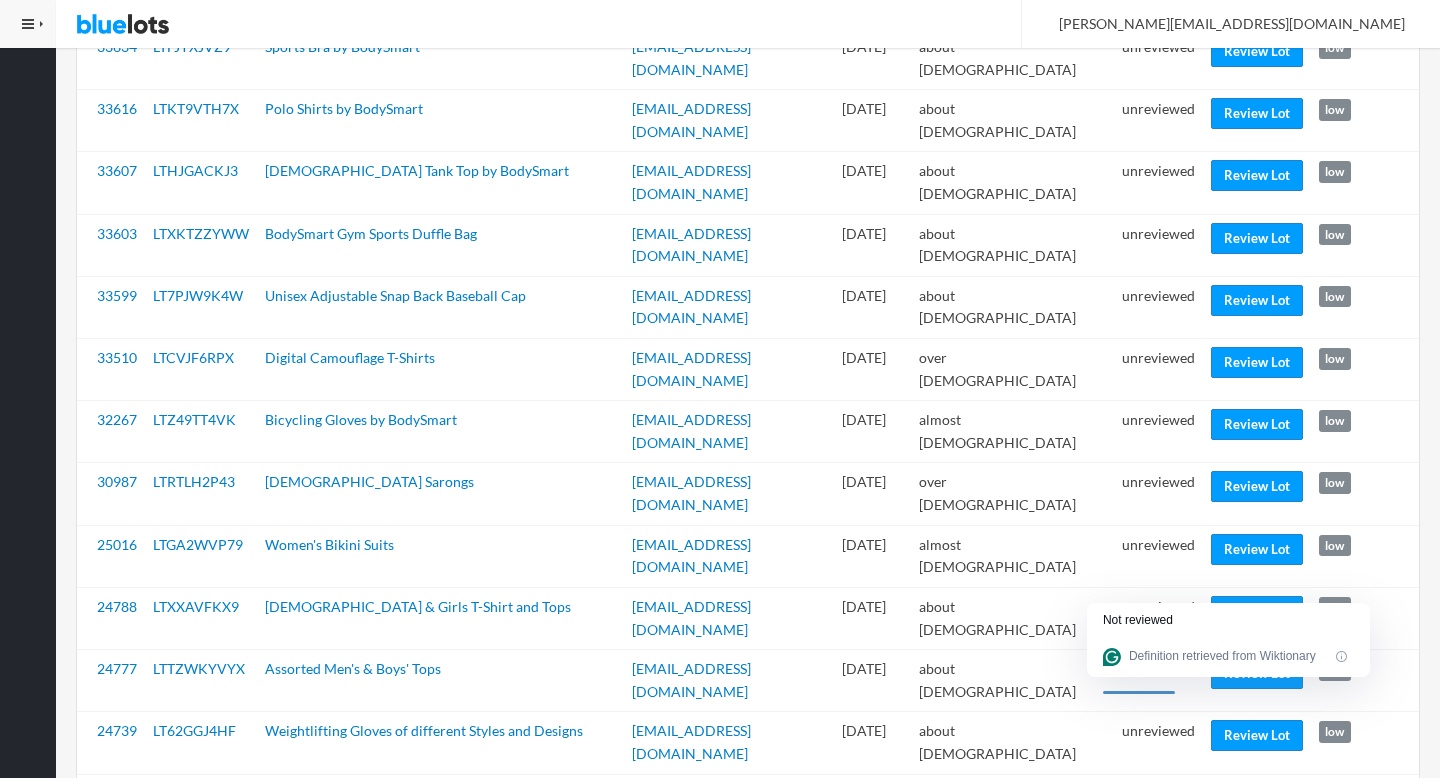 click on "Lot successfully marked as scheduled.
Lot Approvals
ID
UID
Title
Seller
Created At
Age
State
Actions
Review Priority
36570
LTKCFAW9YR
PopSockets PopGrip & Stand for Phones/Tablets
premier.liquidators@yahoo.com
July 8, 2025
8 days old
unreviewed
Review Lot
low
36513
LT3YZJFTPL
Handmade Unicorn and Tree Of Life Fashion Jewellery
rferland1@verizon.net
June 4, 2025
about 1 month old
unreviewed
Review Lot
low
36256
LTV9JF4TWF
Assorted Bracelets
rferland1@verizon.net" at bounding box center [748, 57] 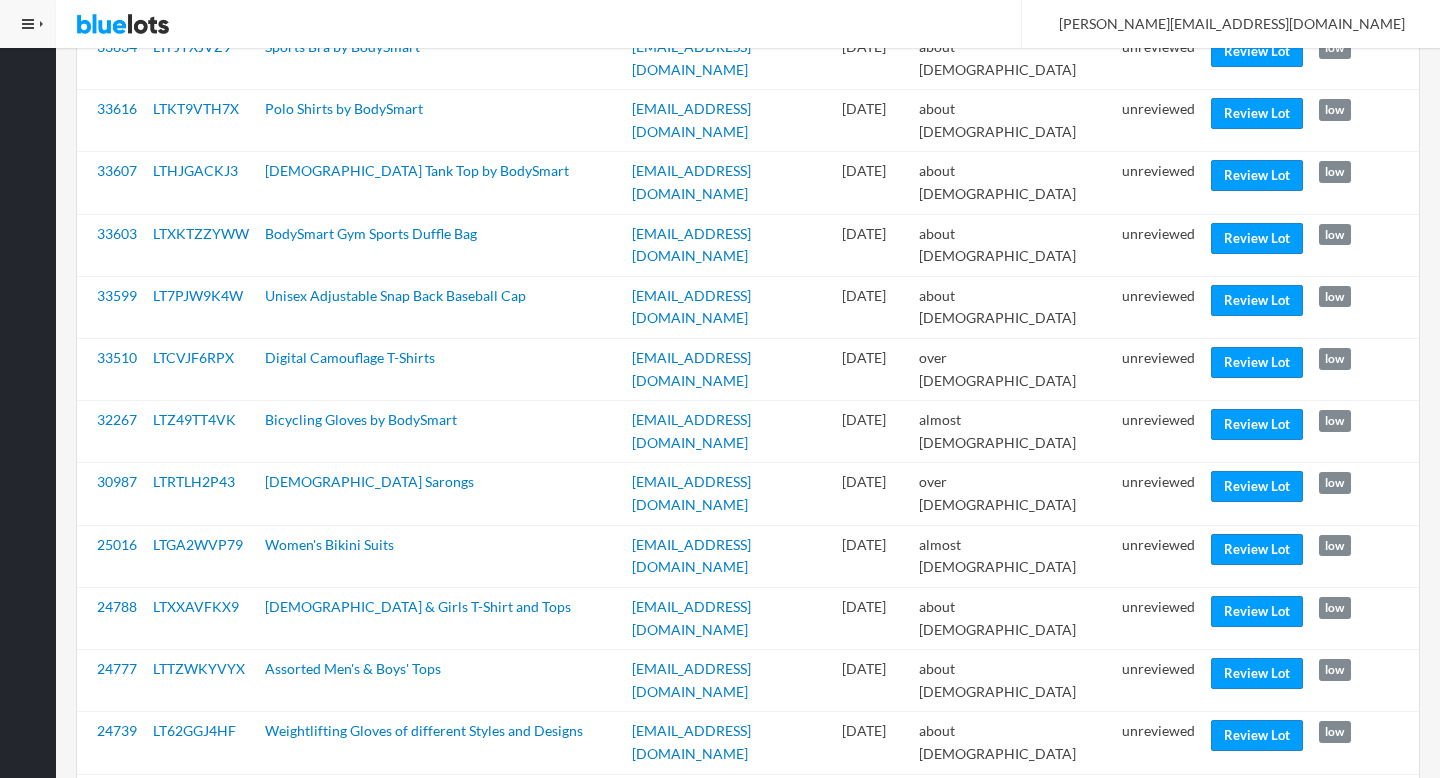 click on "Review Lot" at bounding box center (1257, 1109) 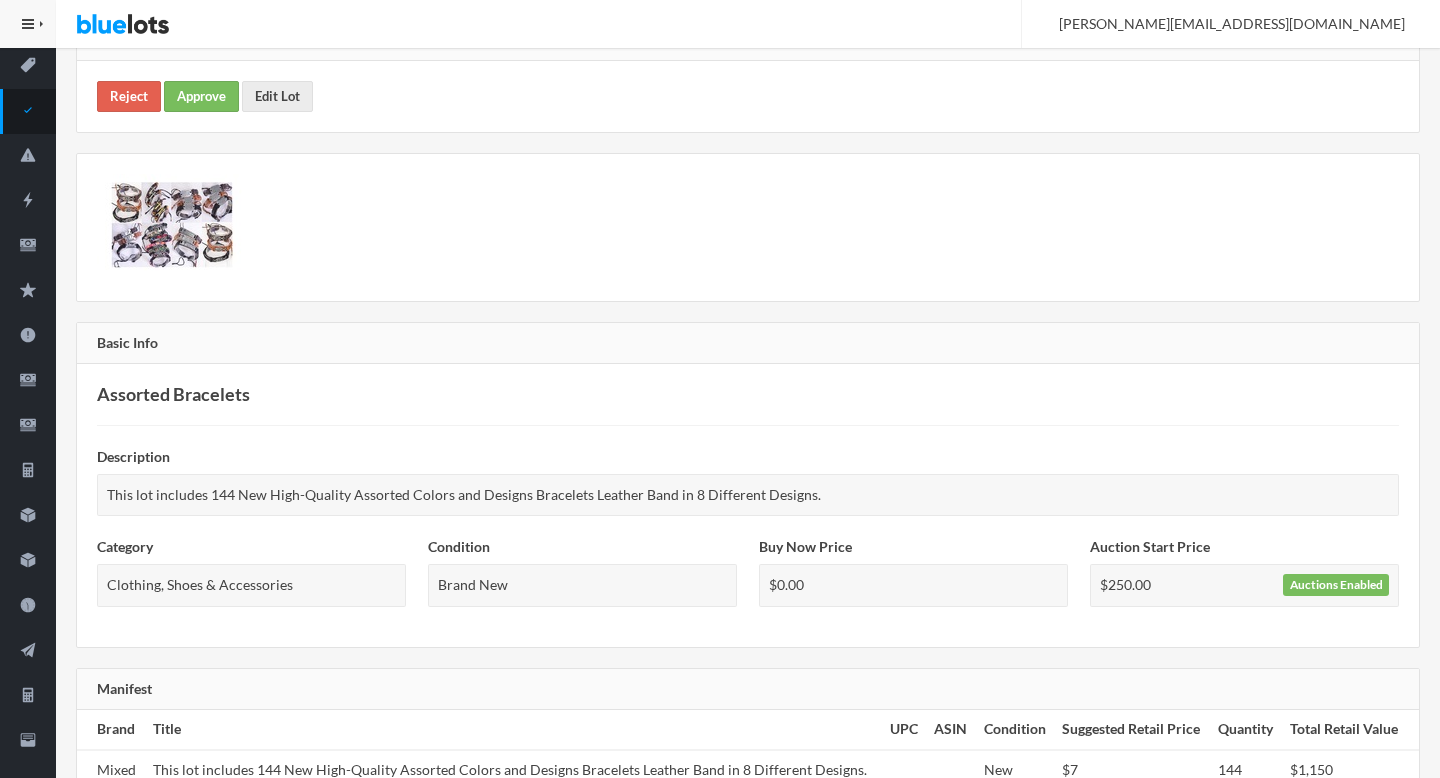 scroll, scrollTop: 0, scrollLeft: 0, axis: both 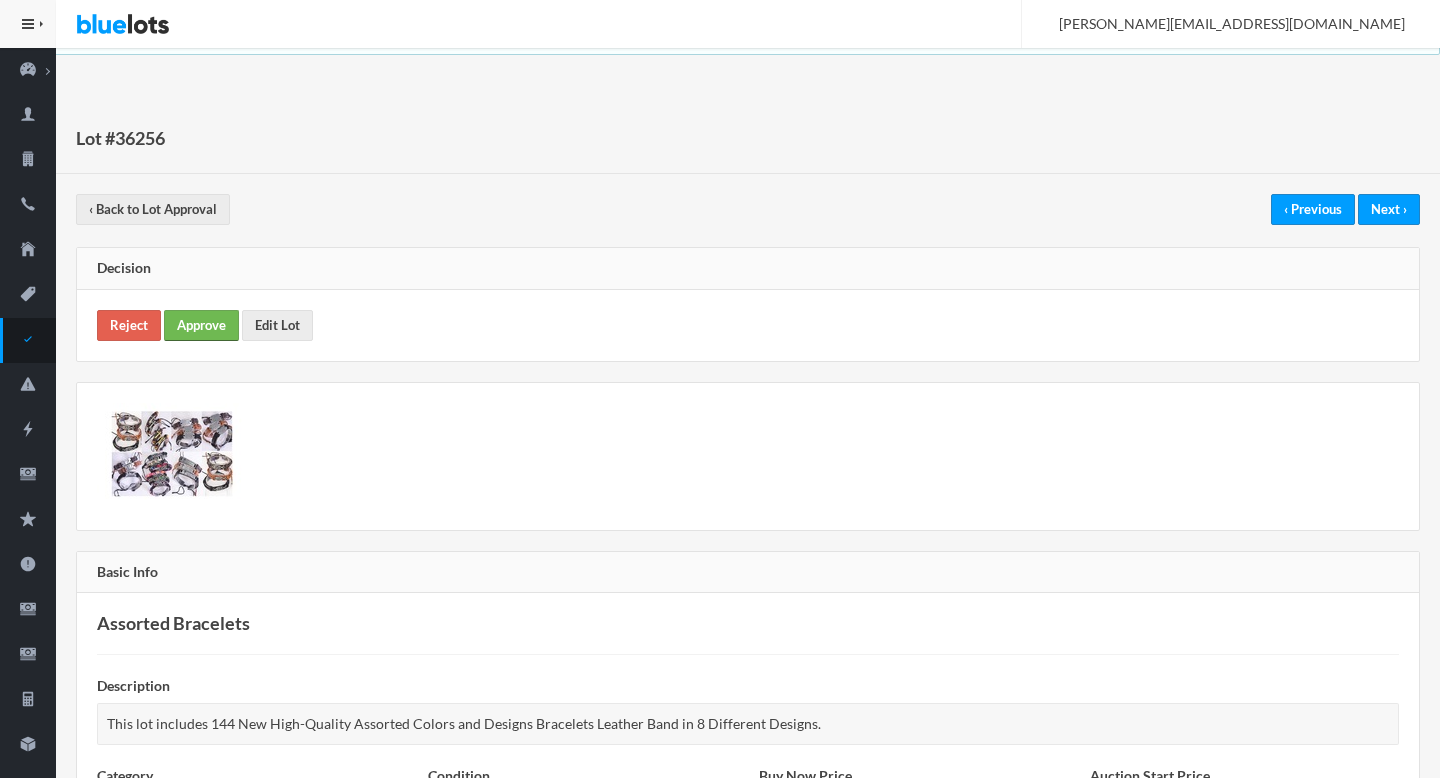 click on "Approve" at bounding box center (201, 325) 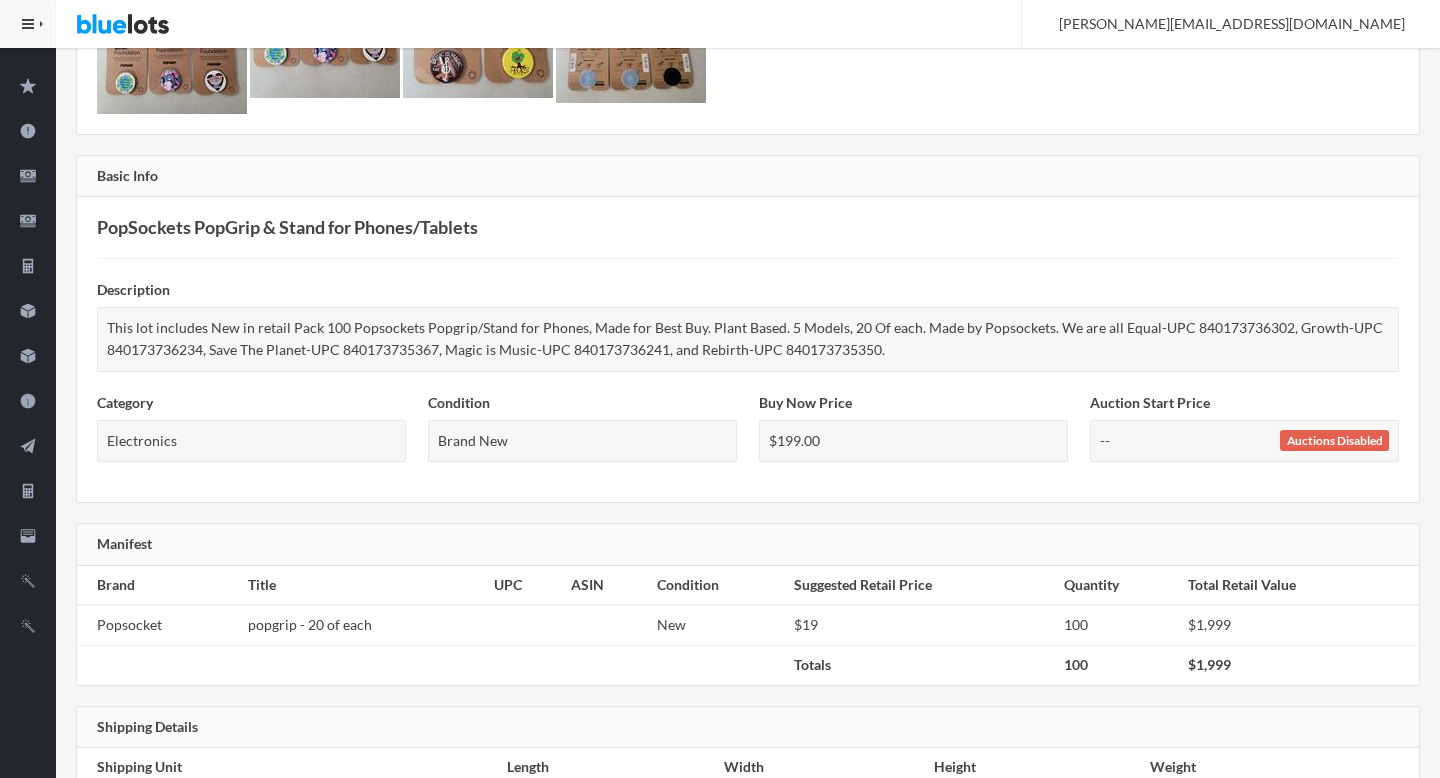 scroll, scrollTop: 0, scrollLeft: 0, axis: both 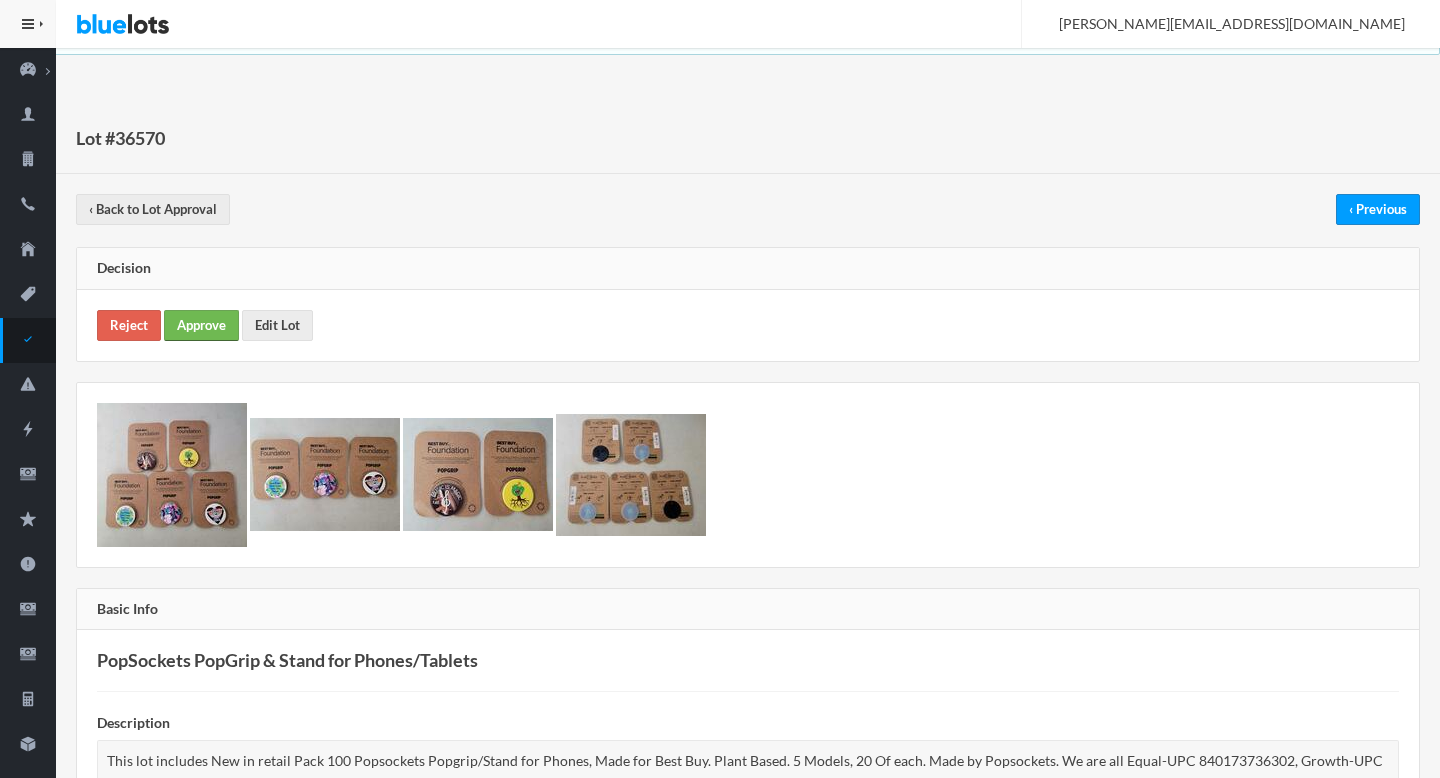click on "Approve" at bounding box center [201, 325] 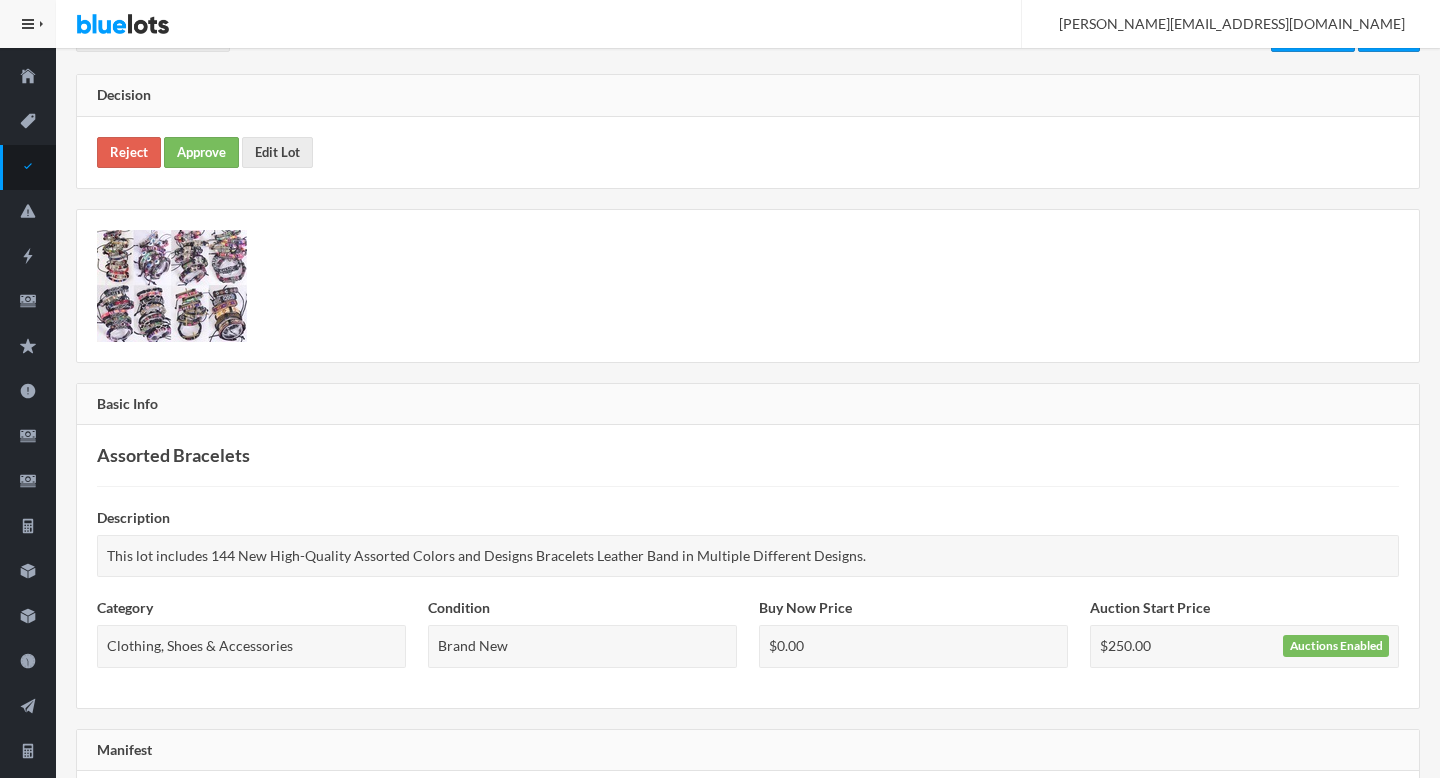 scroll, scrollTop: 0, scrollLeft: 0, axis: both 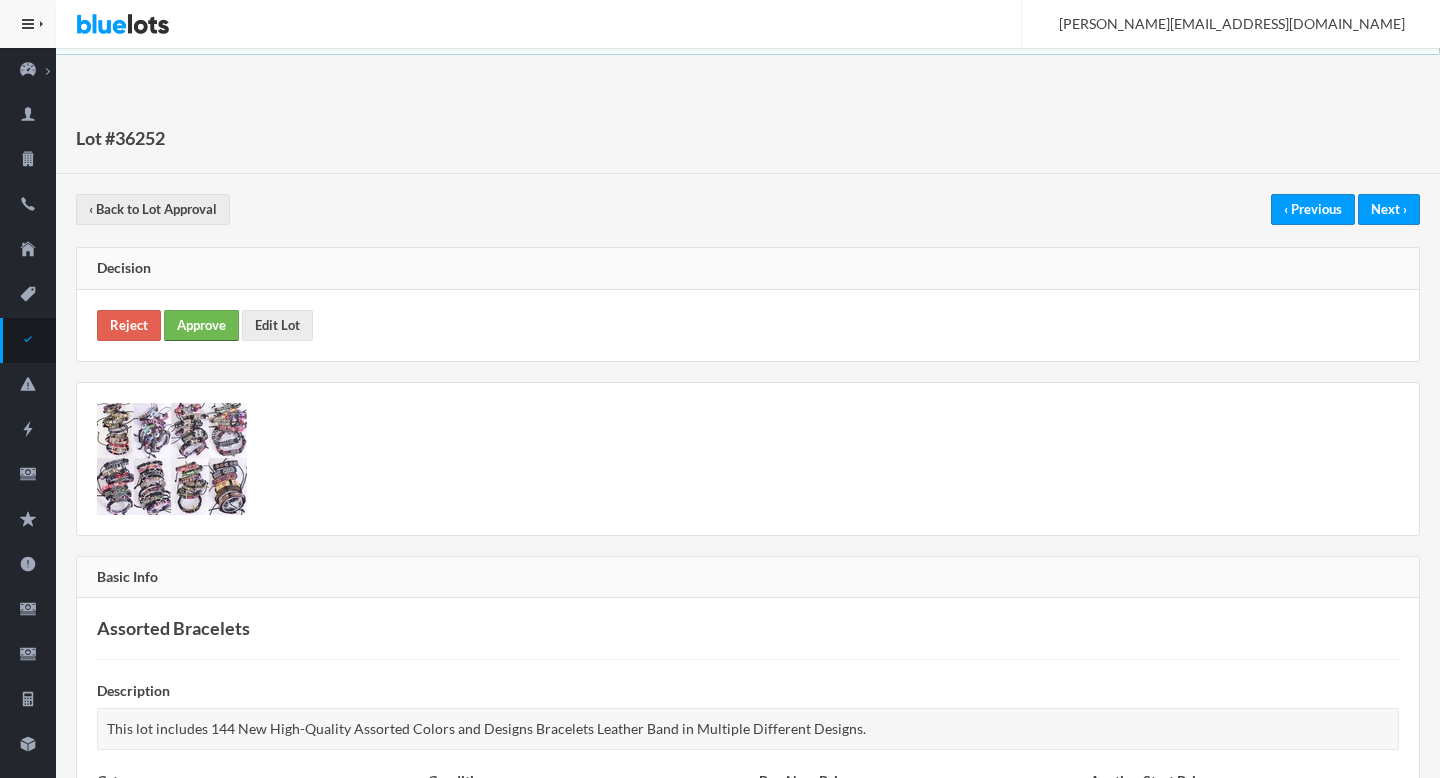 click on "Approve" at bounding box center (201, 325) 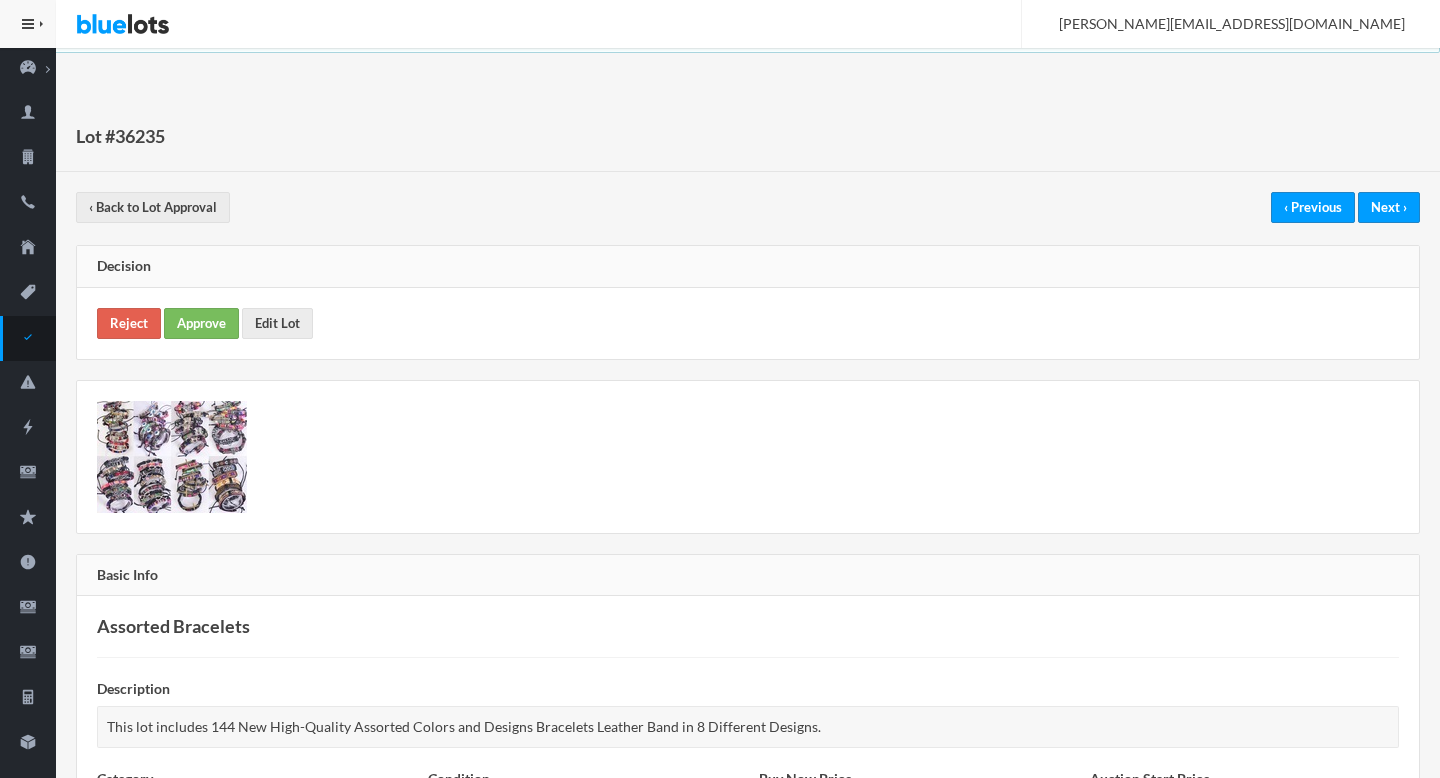 scroll, scrollTop: 0, scrollLeft: 0, axis: both 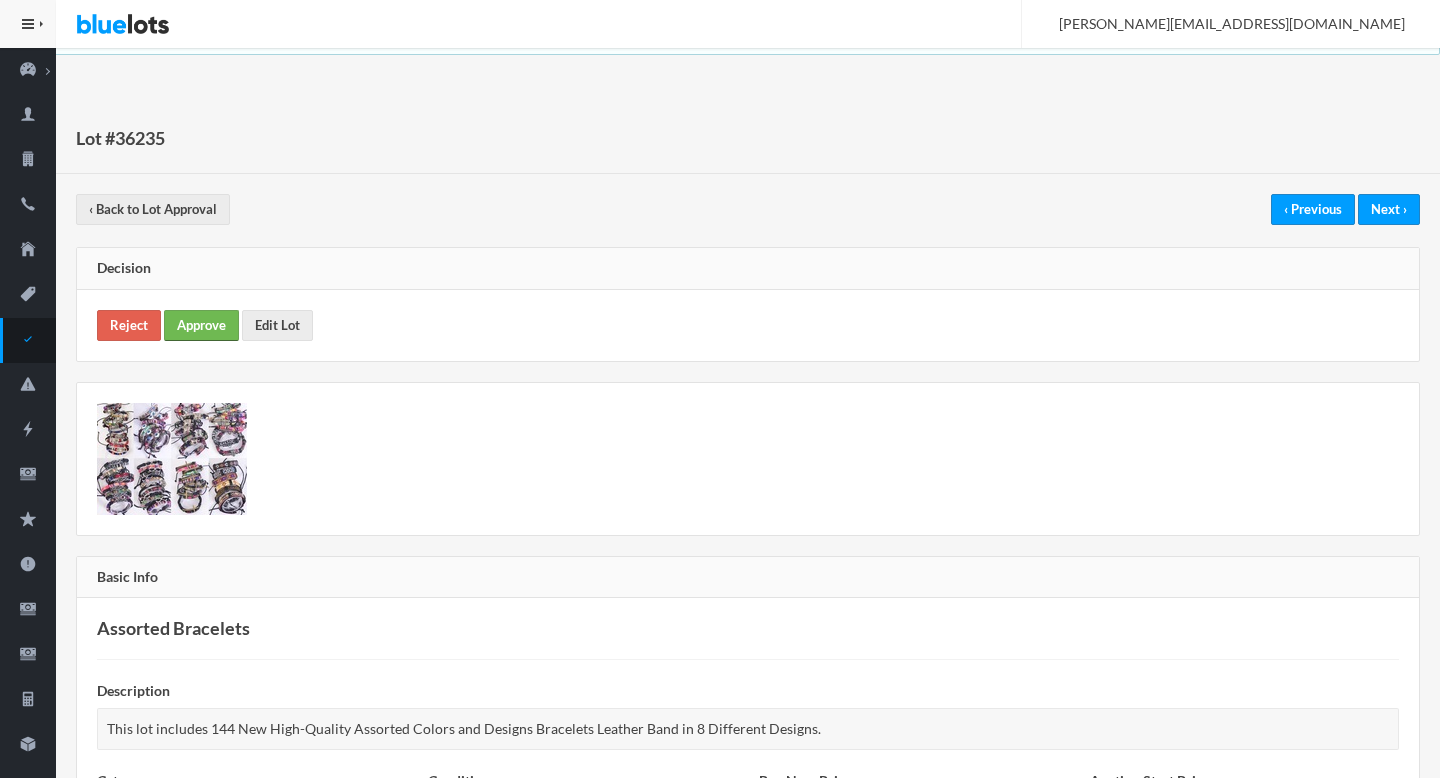 click on "Approve" at bounding box center [201, 325] 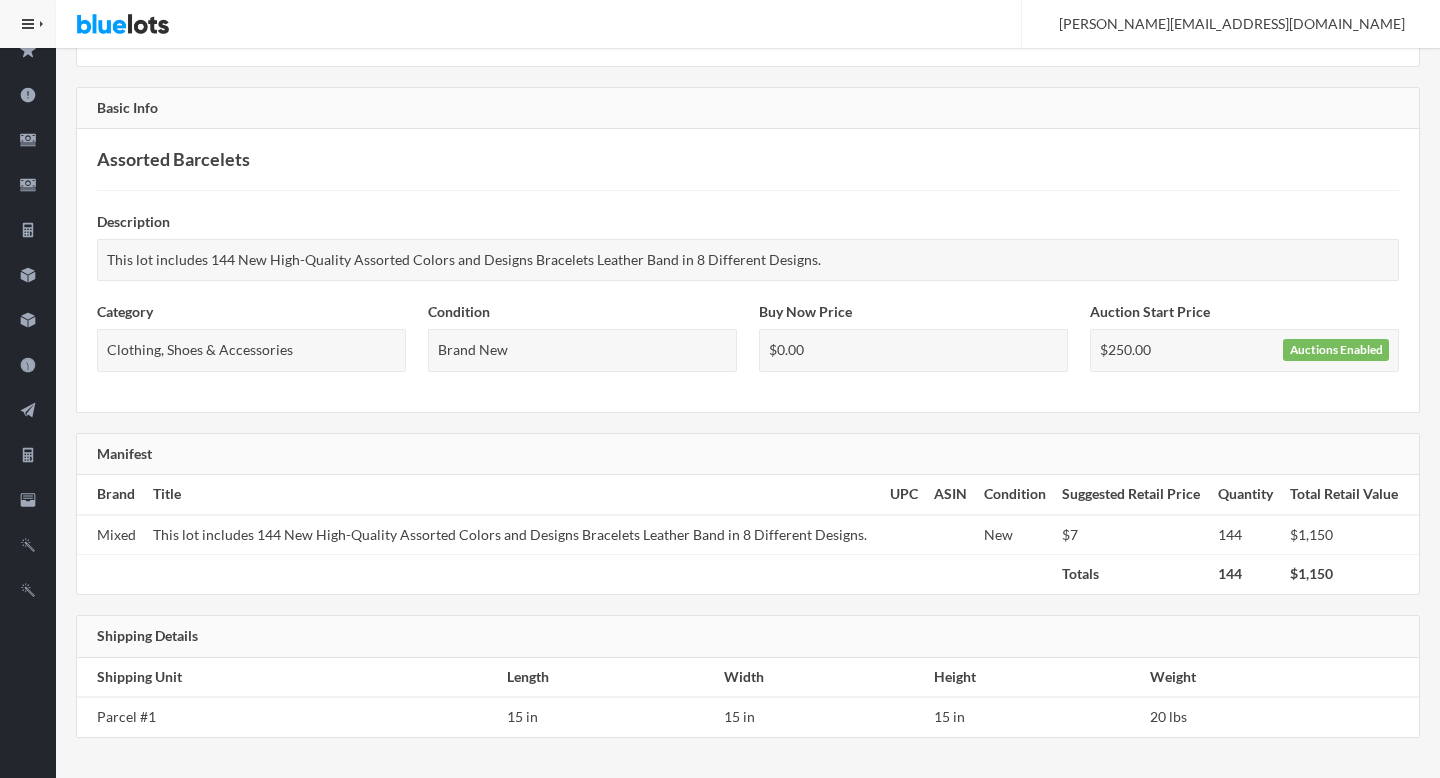 scroll, scrollTop: 0, scrollLeft: 0, axis: both 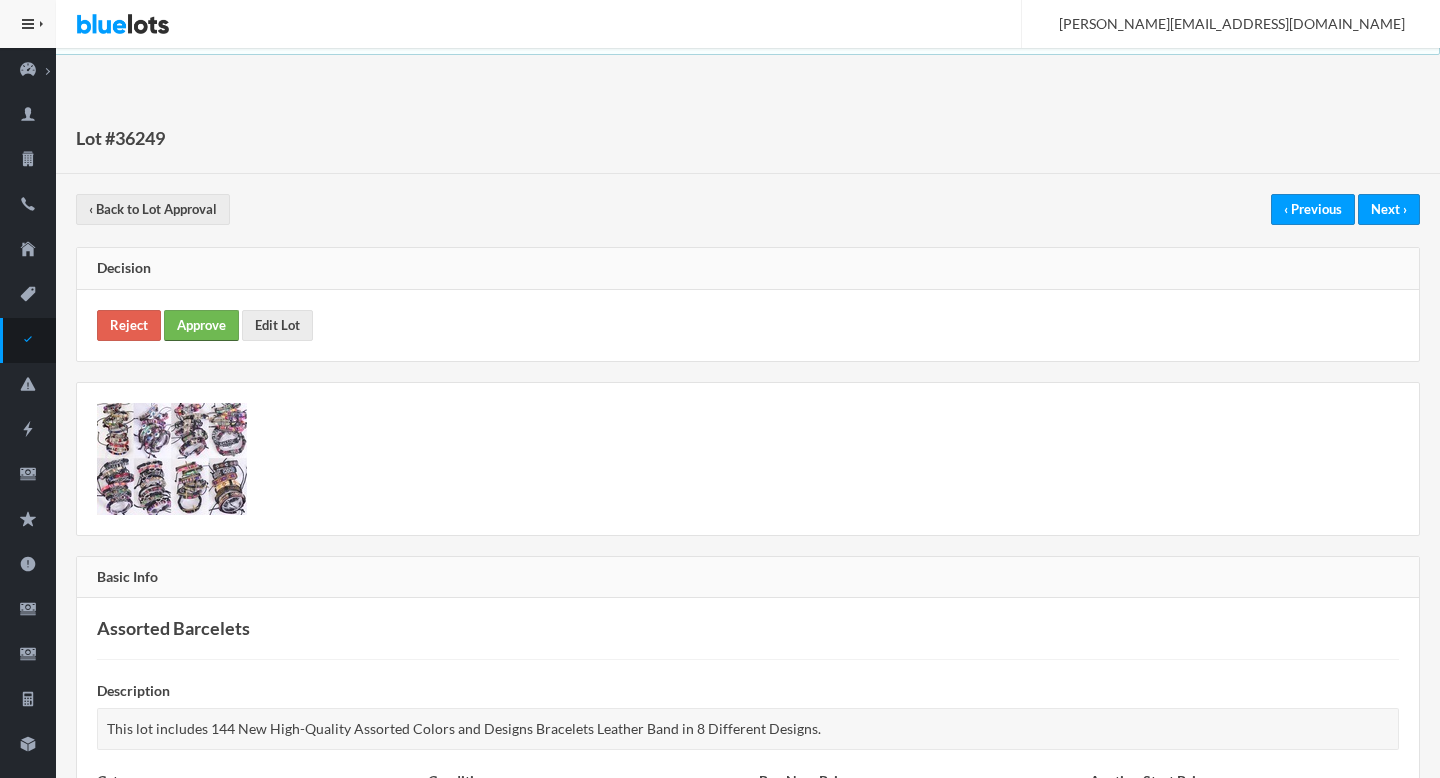 click on "Approve" at bounding box center [201, 325] 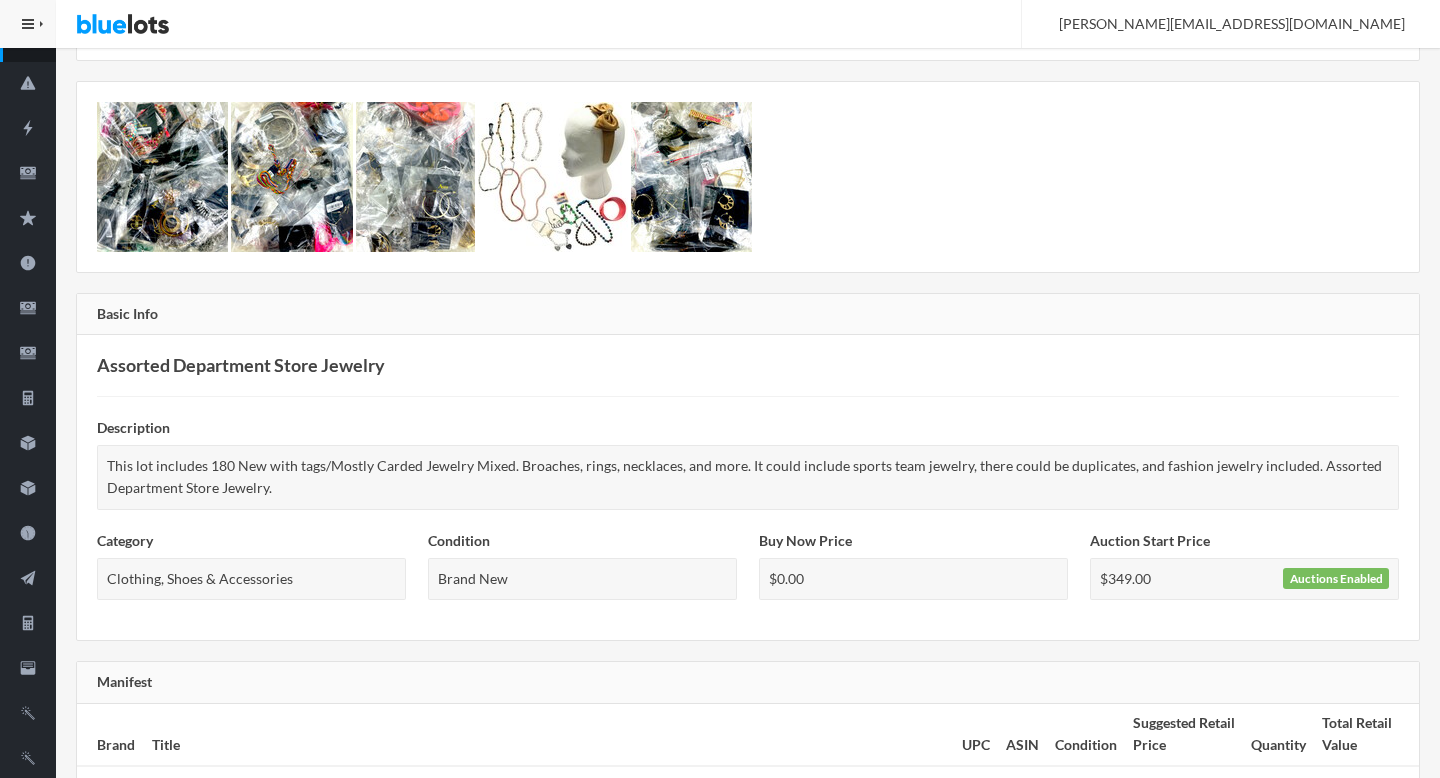 scroll, scrollTop: 0, scrollLeft: 0, axis: both 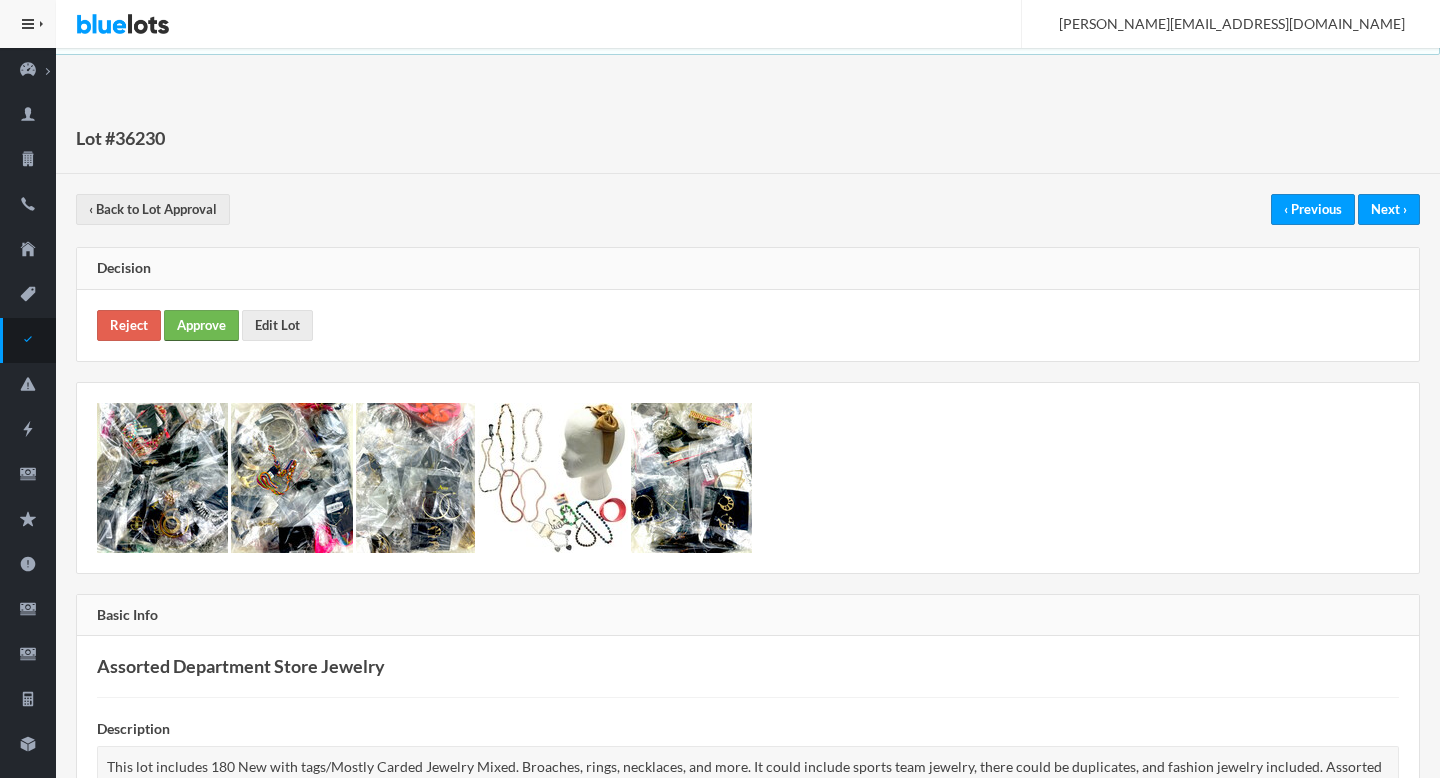 click on "Approve" at bounding box center [201, 325] 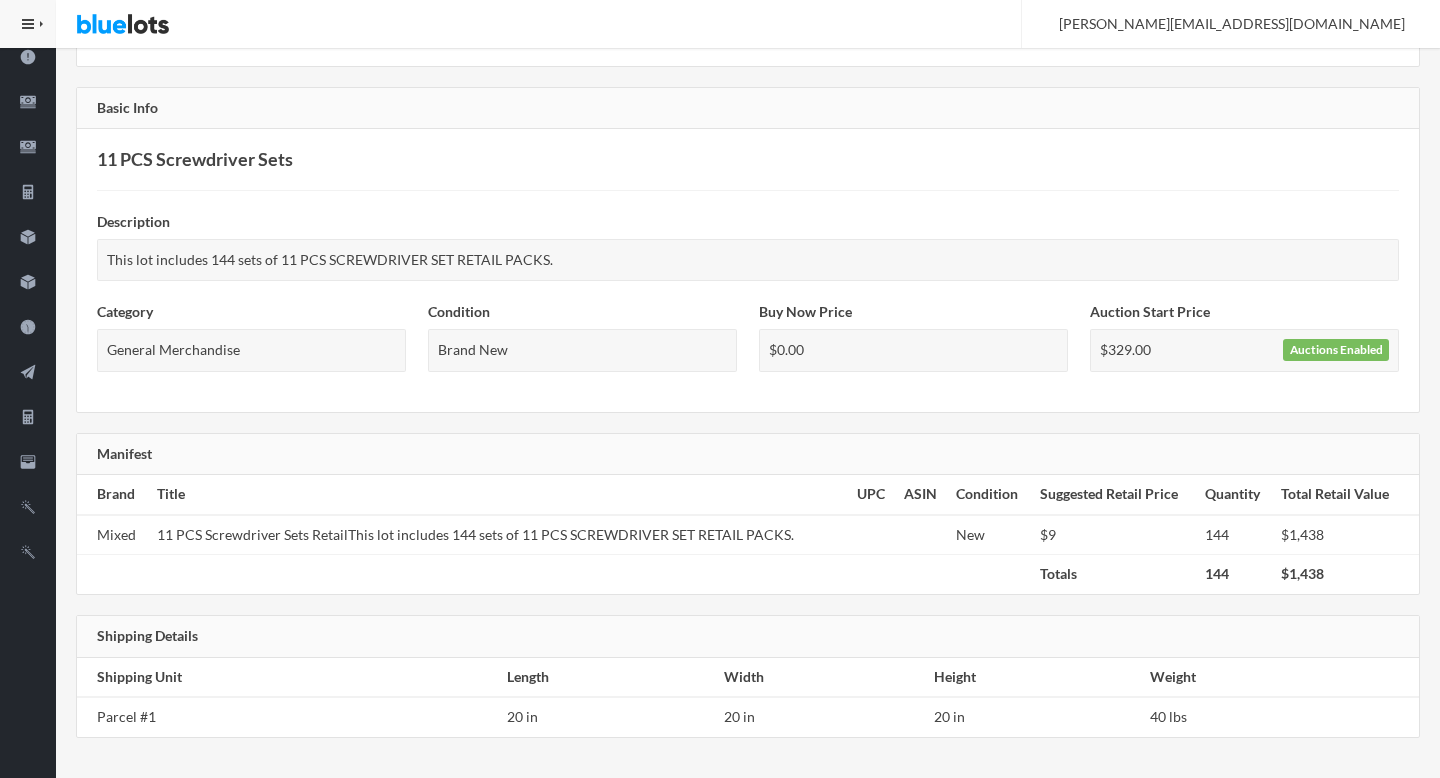 scroll, scrollTop: 0, scrollLeft: 0, axis: both 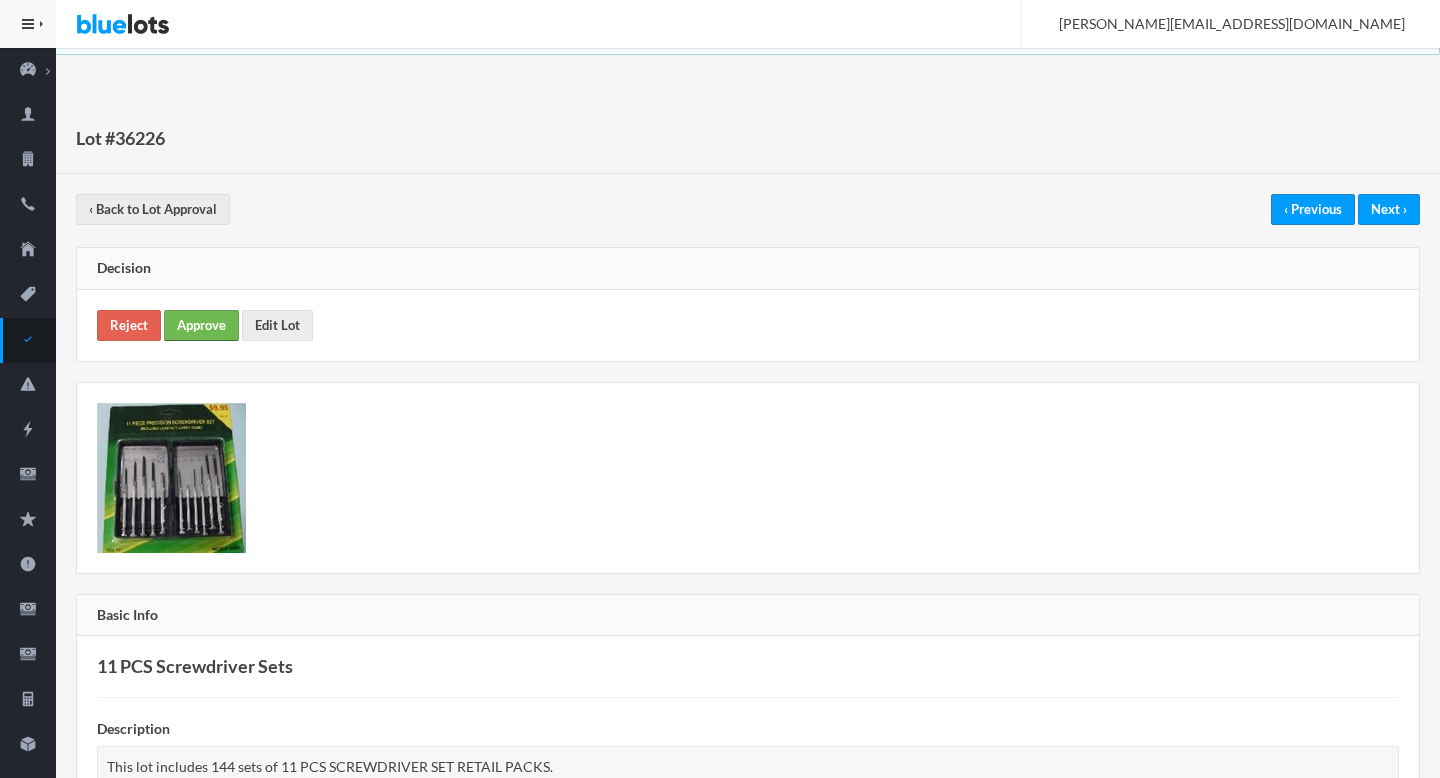 click on "Approve" at bounding box center (201, 325) 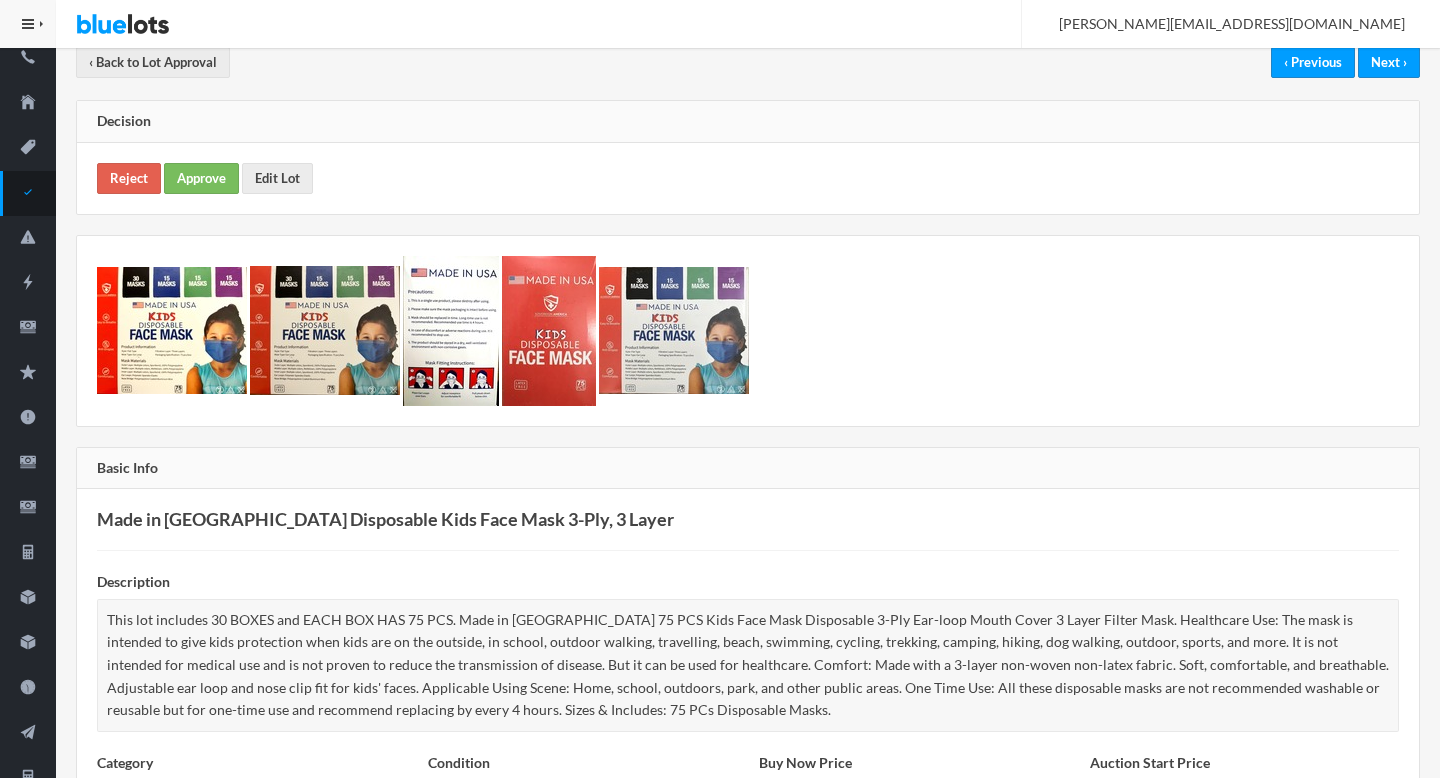 scroll, scrollTop: 0, scrollLeft: 0, axis: both 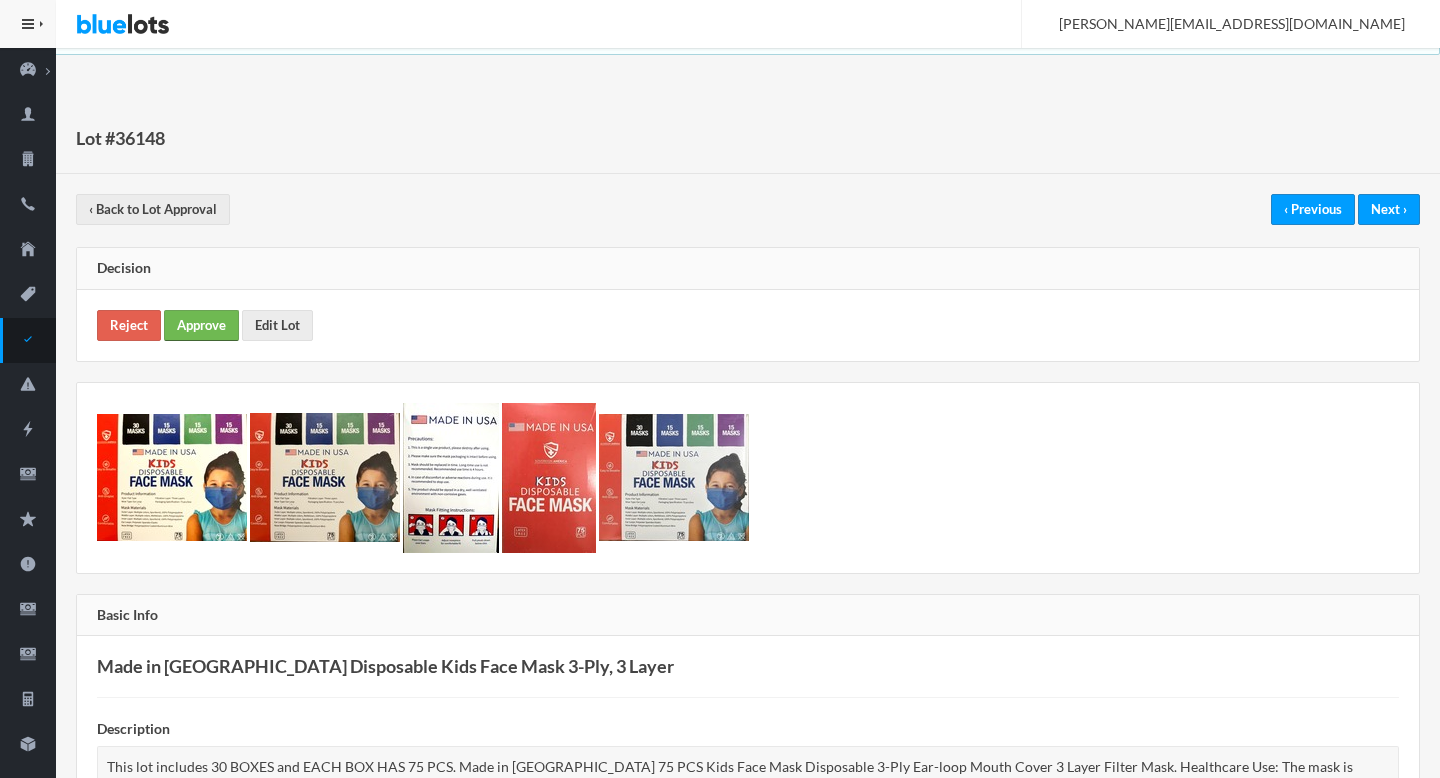 click on "Approve" at bounding box center [201, 325] 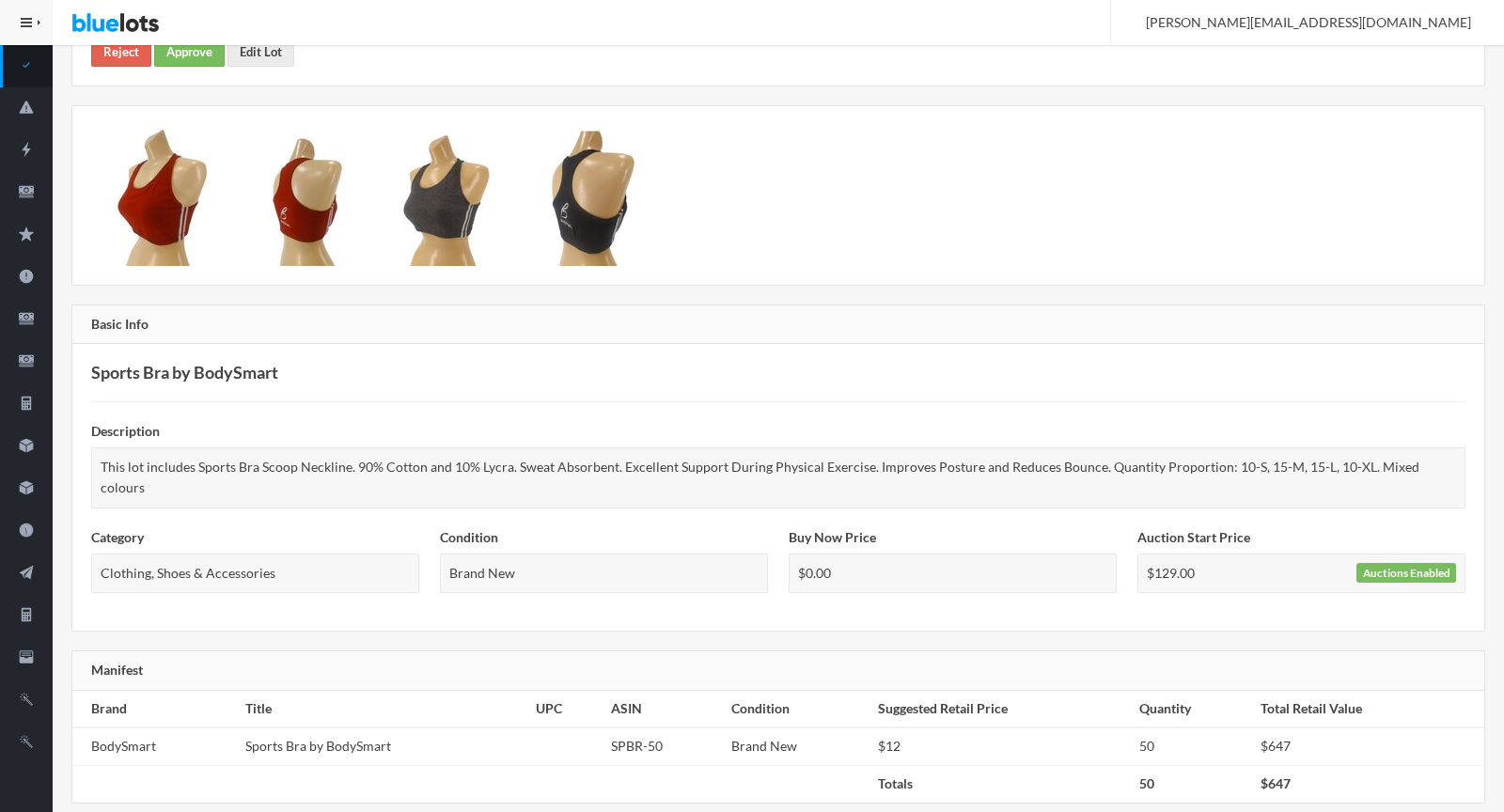 scroll, scrollTop: 0, scrollLeft: 0, axis: both 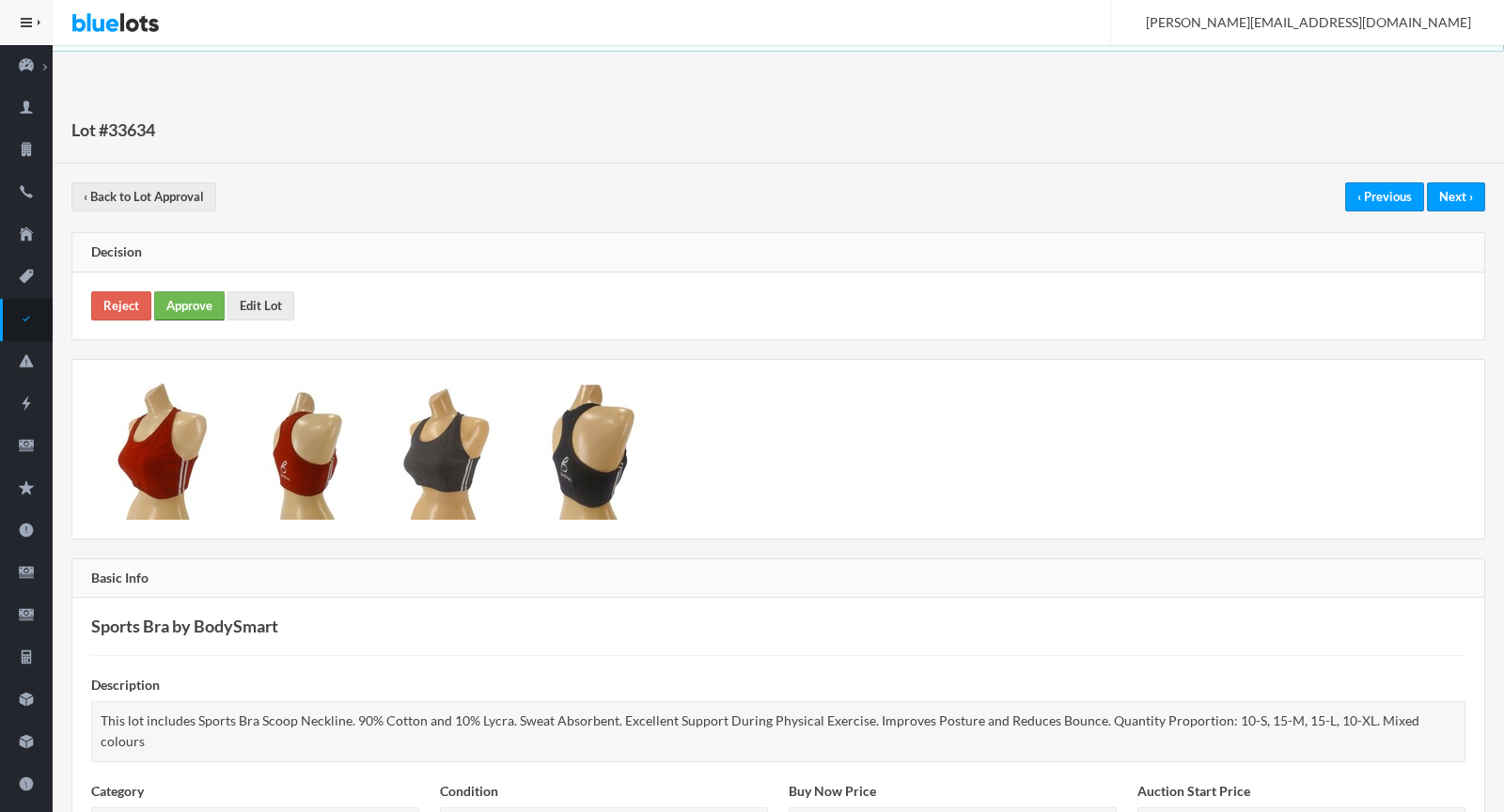 click on "Approve" at bounding box center (189, 305) 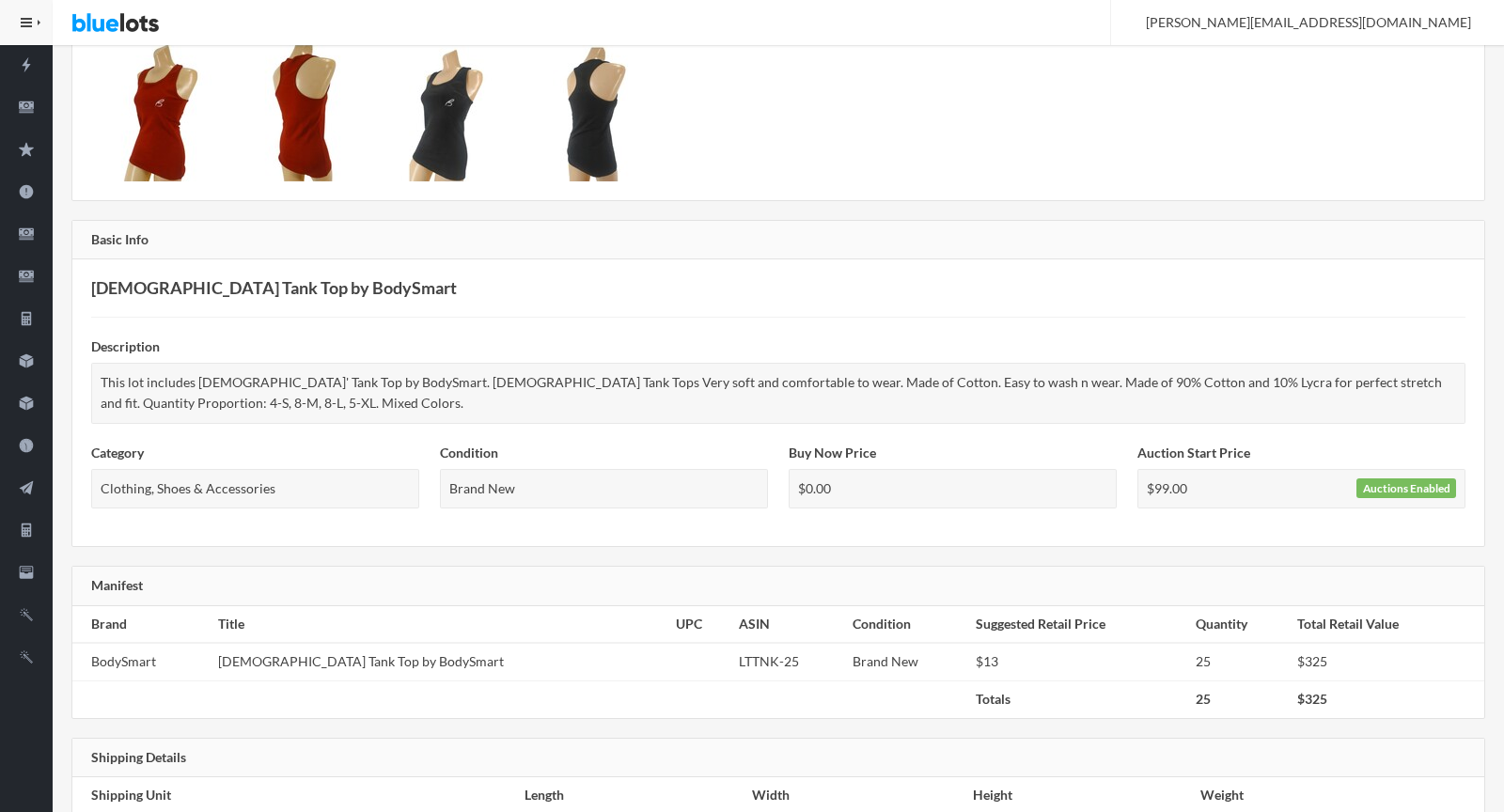 scroll, scrollTop: 0, scrollLeft: 0, axis: both 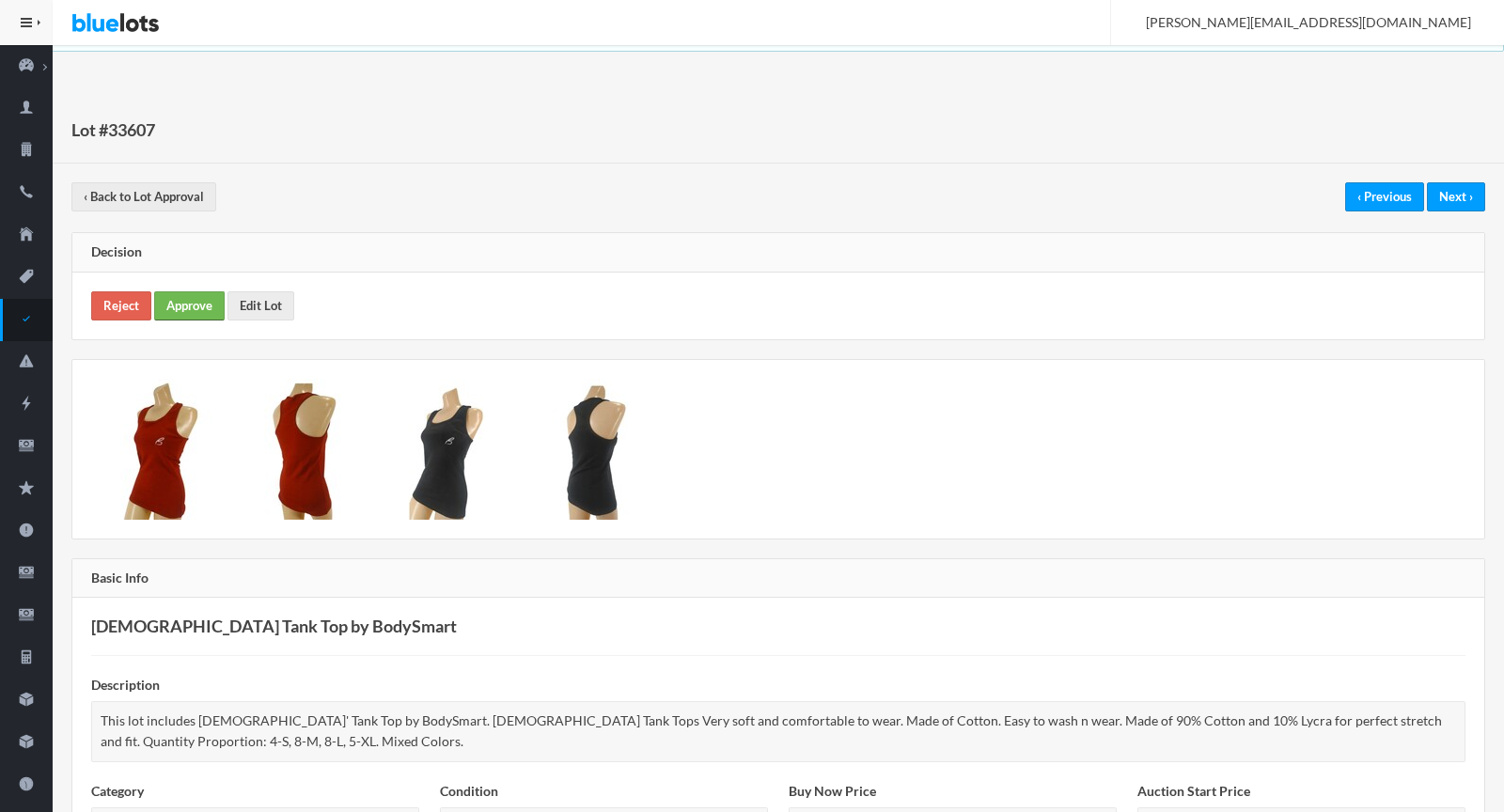 click on "Approve" at bounding box center (189, 305) 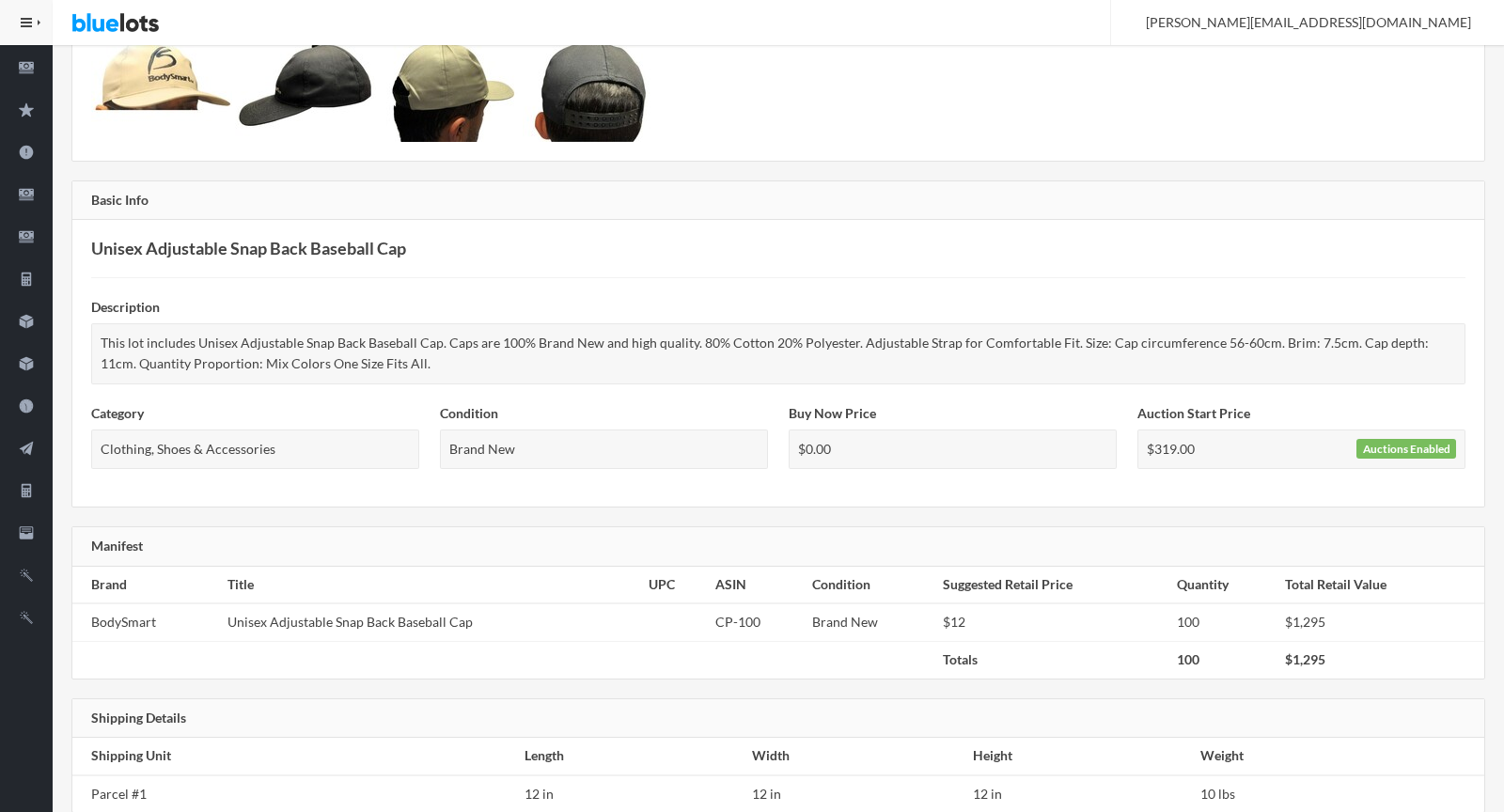 scroll, scrollTop: 0, scrollLeft: 0, axis: both 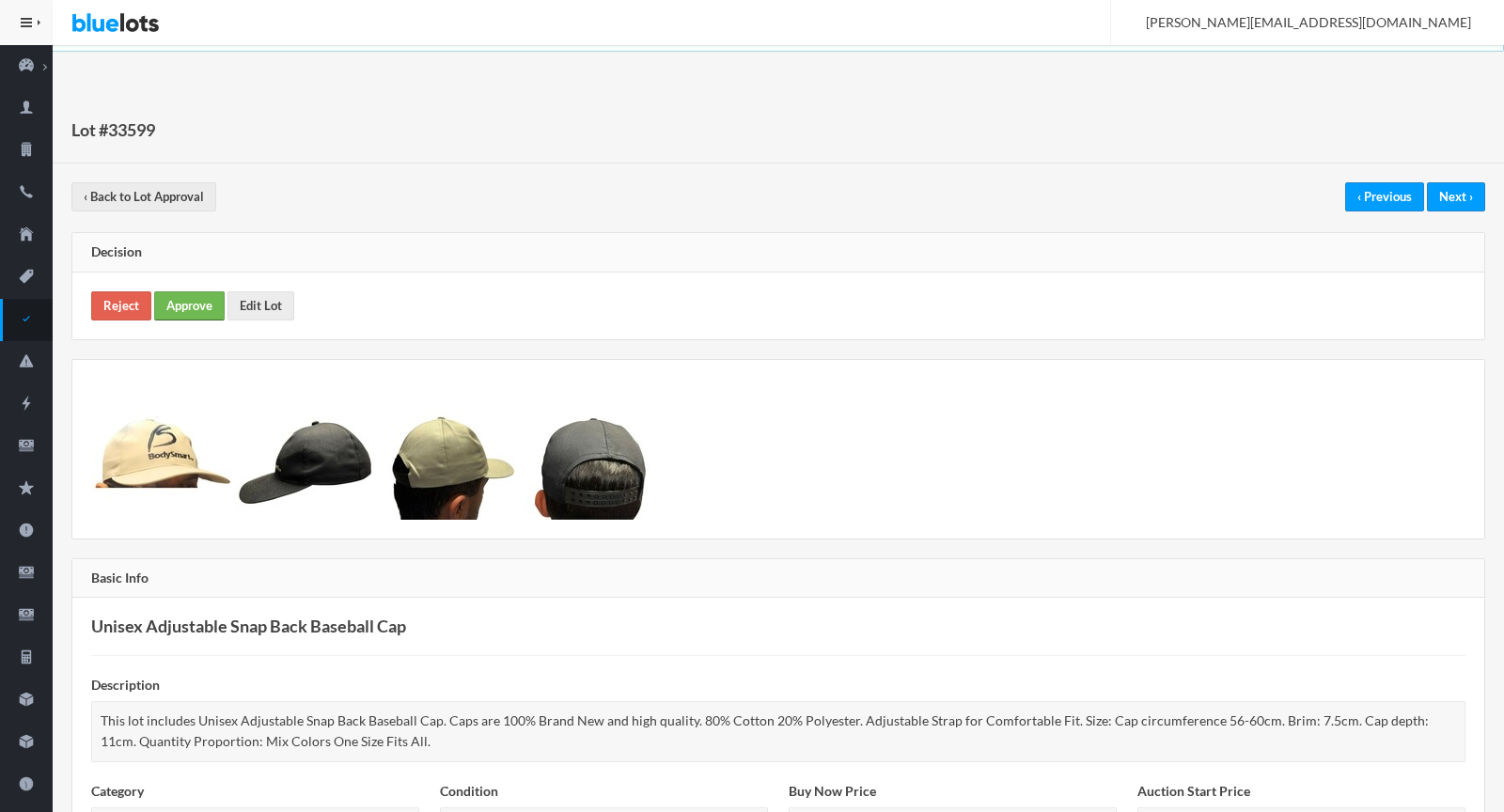 click on "Approve" at bounding box center [189, 305] 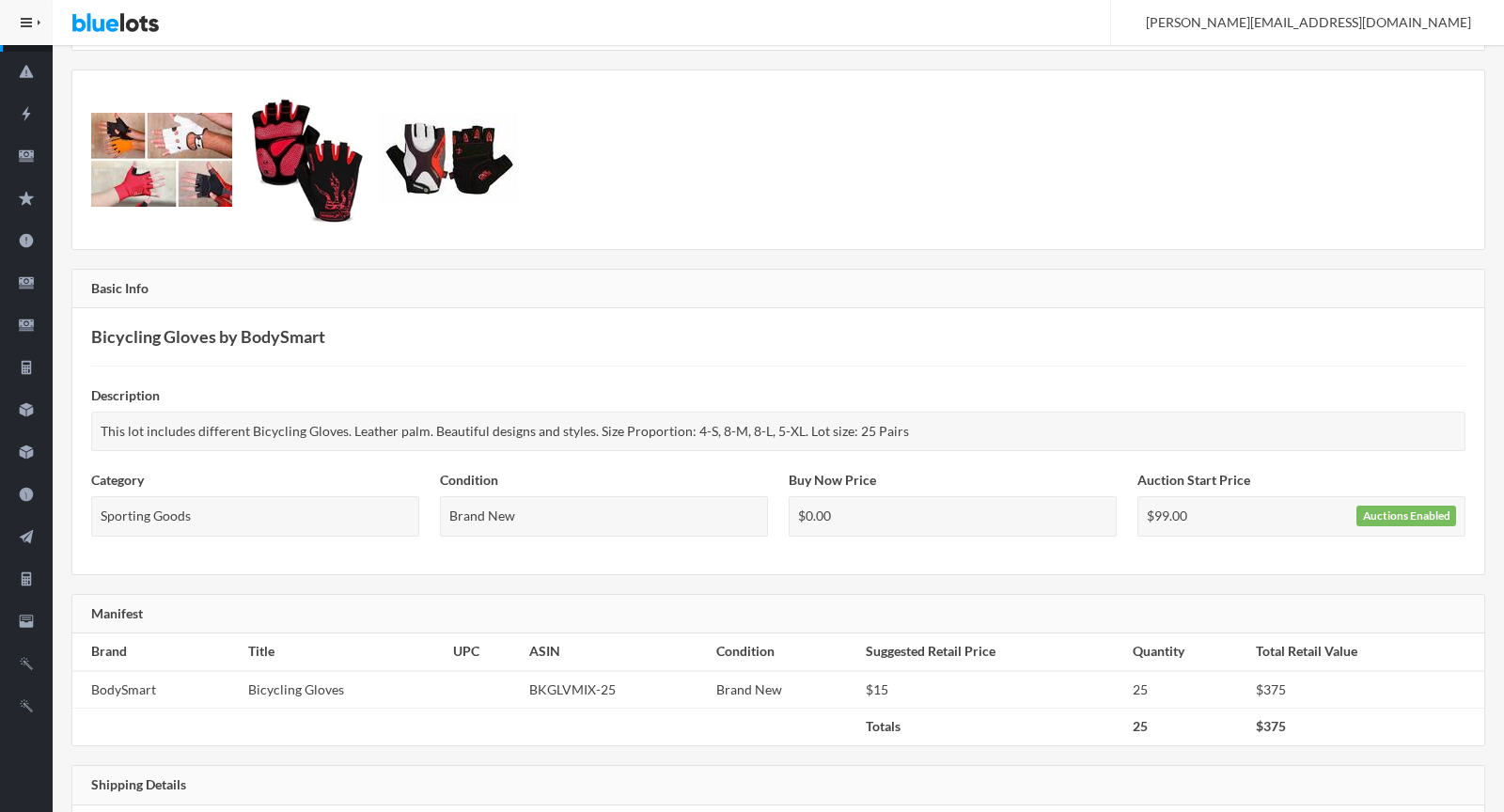 scroll, scrollTop: 0, scrollLeft: 0, axis: both 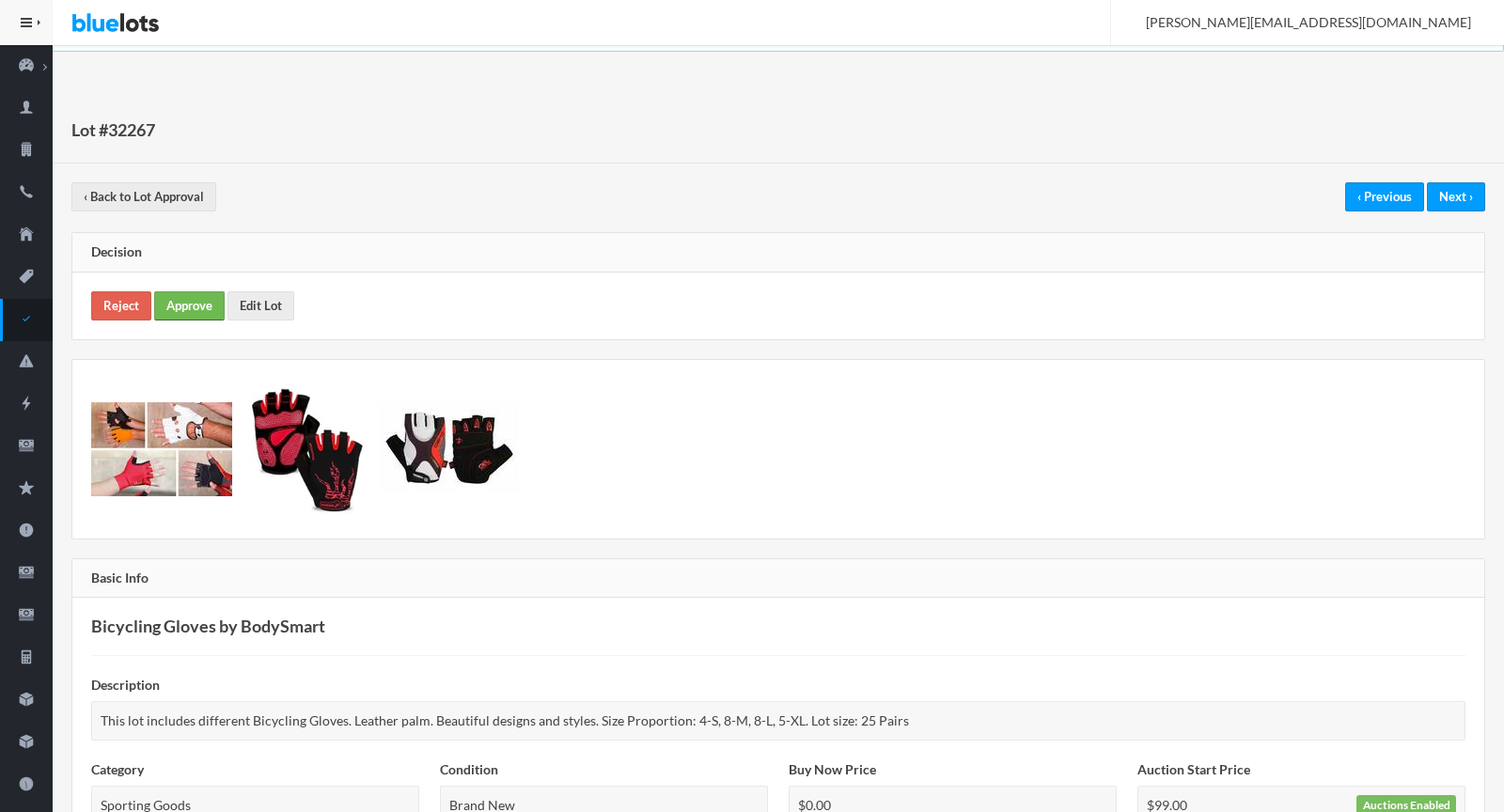 click on "Approve" at bounding box center [189, 305] 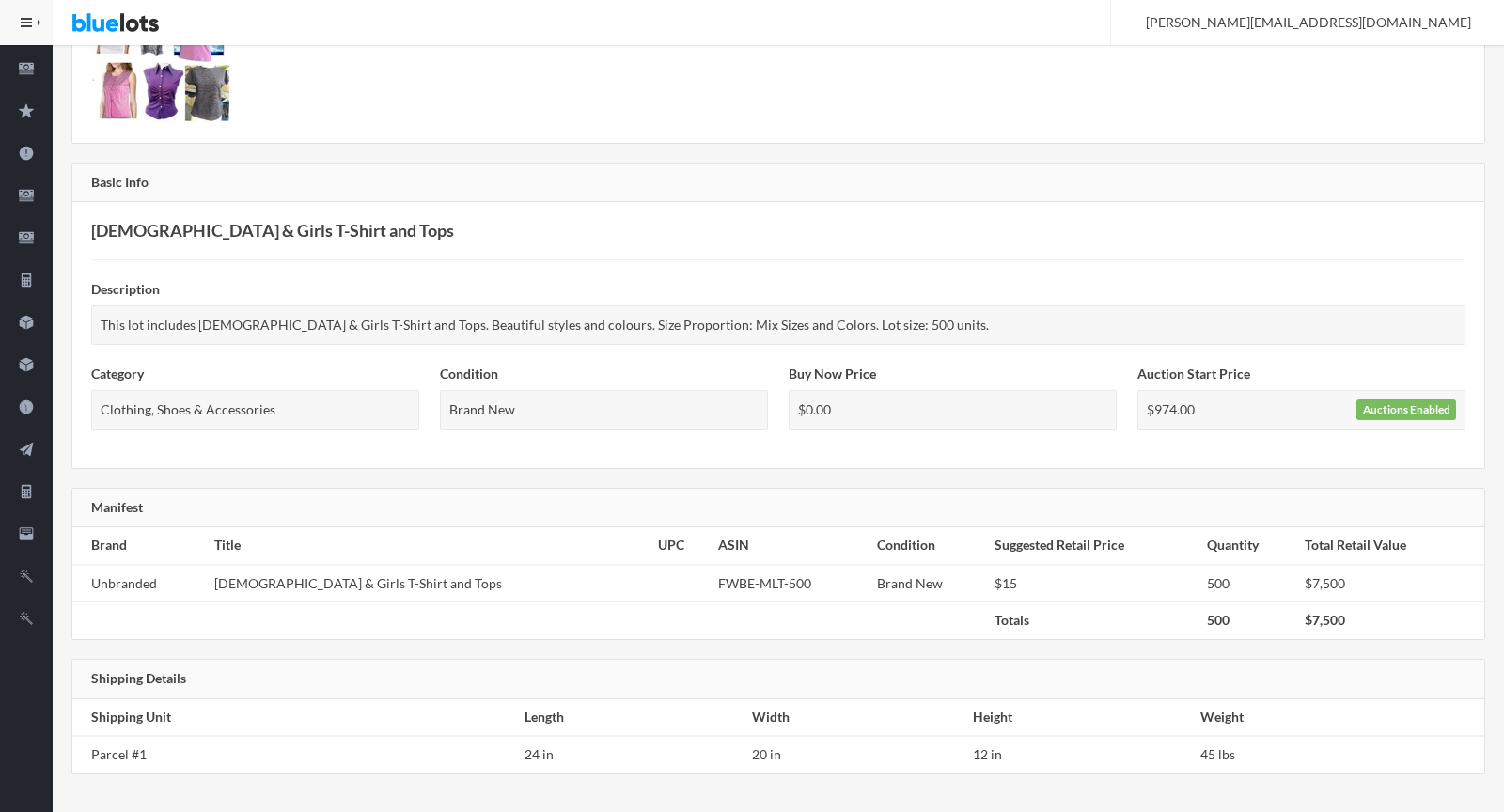 scroll, scrollTop: 0, scrollLeft: 0, axis: both 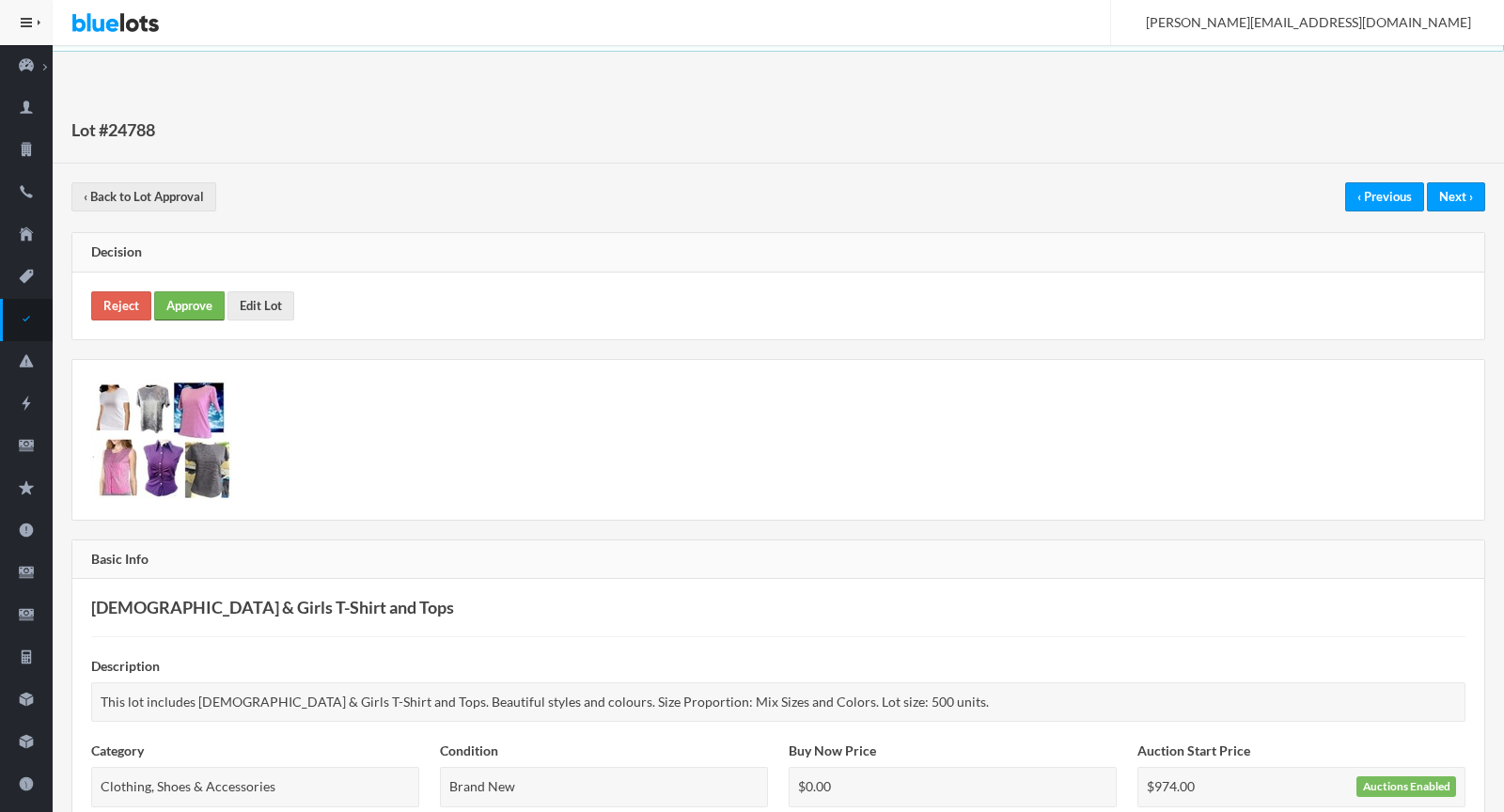 click on "Approve" at bounding box center (189, 305) 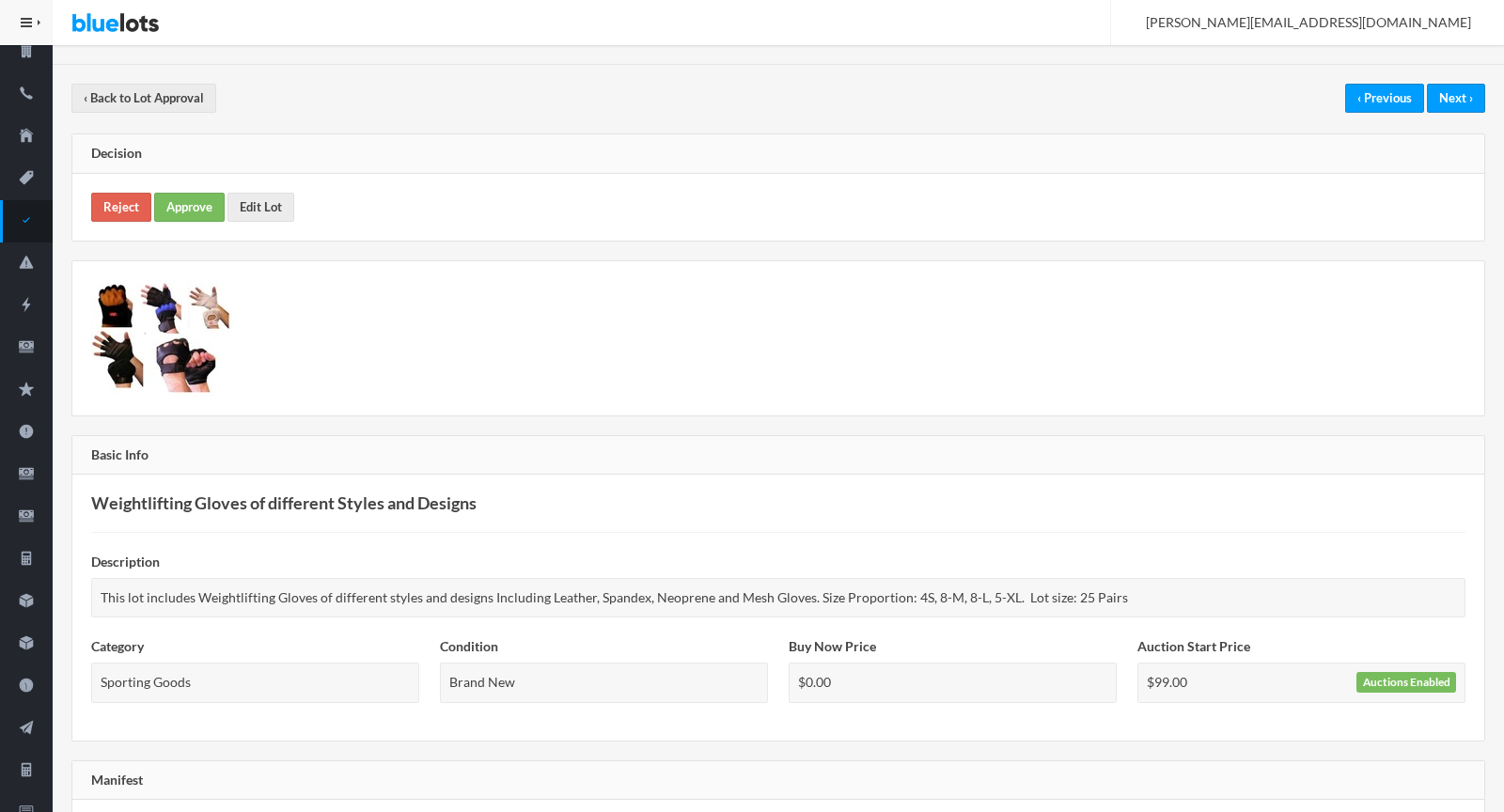 scroll, scrollTop: 0, scrollLeft: 0, axis: both 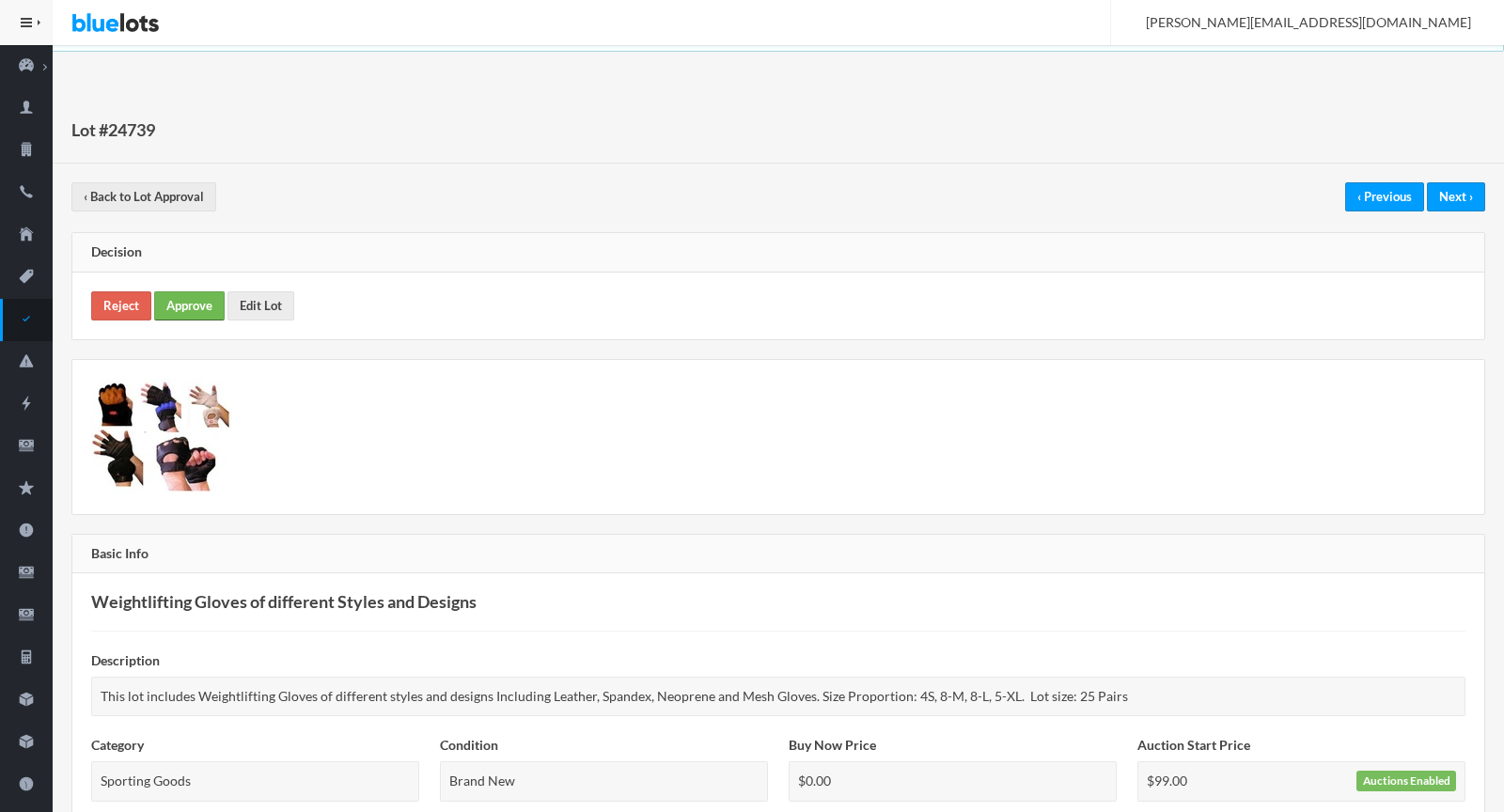 click on "Approve" at bounding box center (189, 305) 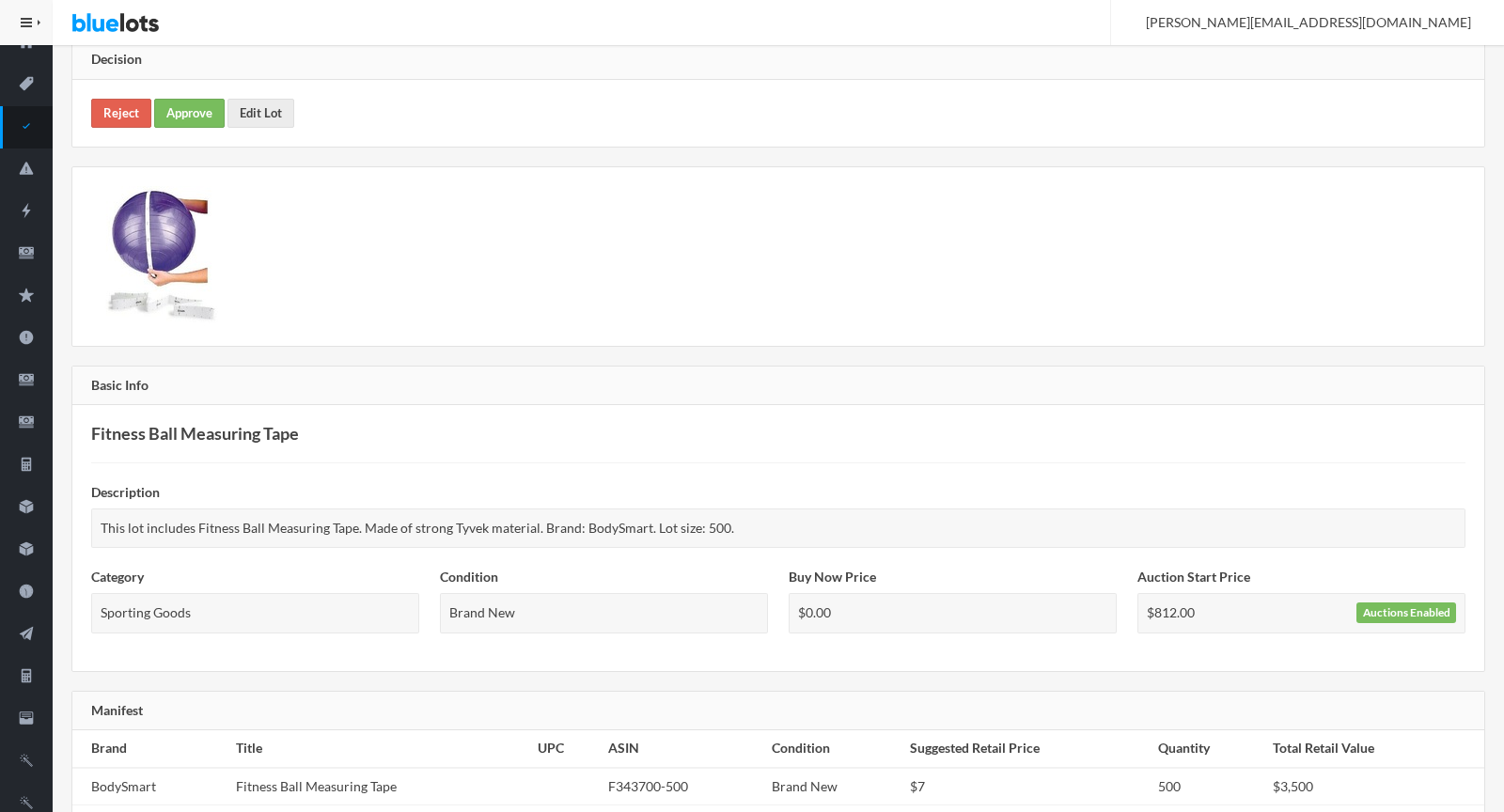 scroll, scrollTop: 0, scrollLeft: 0, axis: both 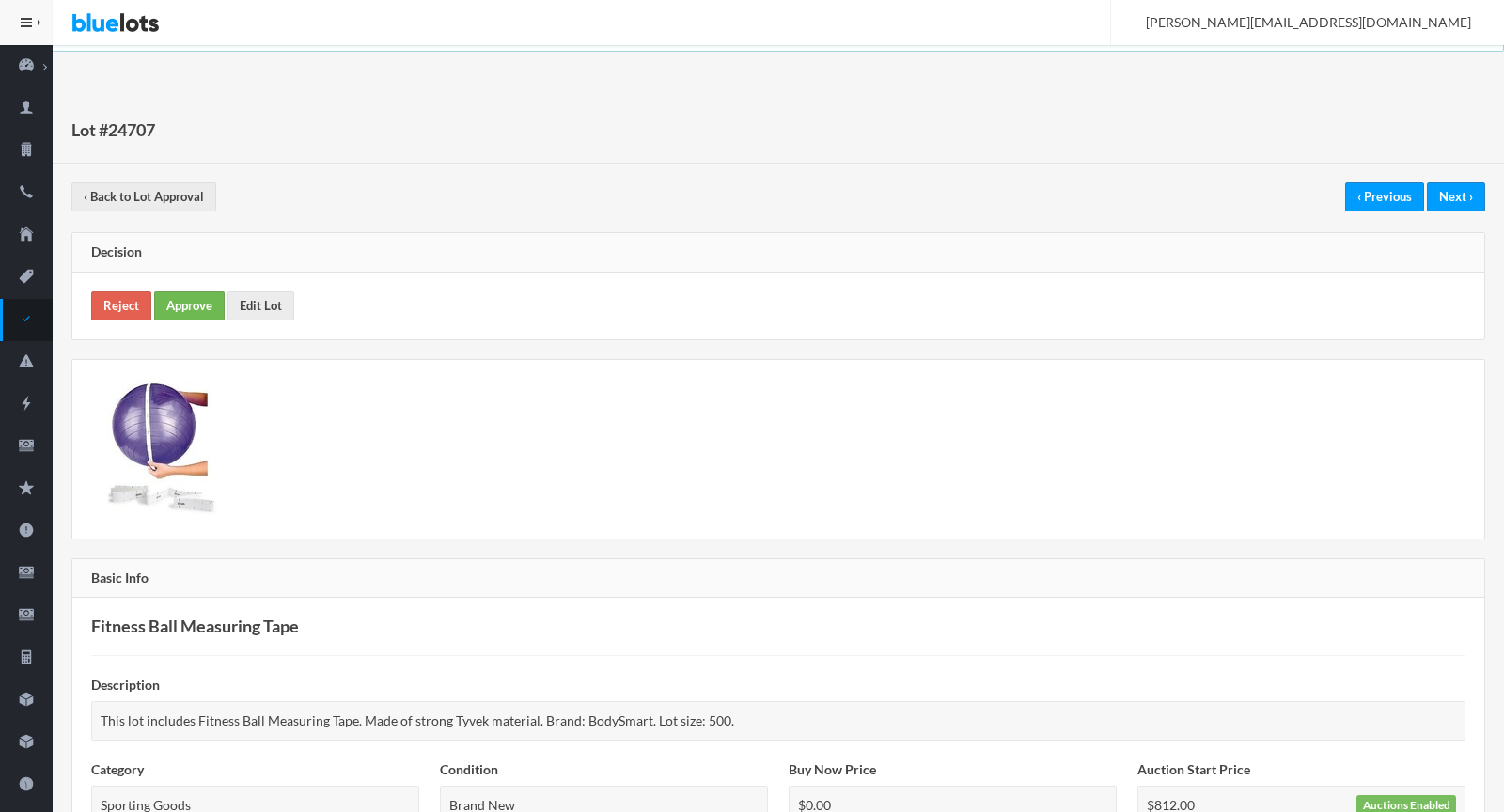 click on "Approve" at bounding box center [189, 305] 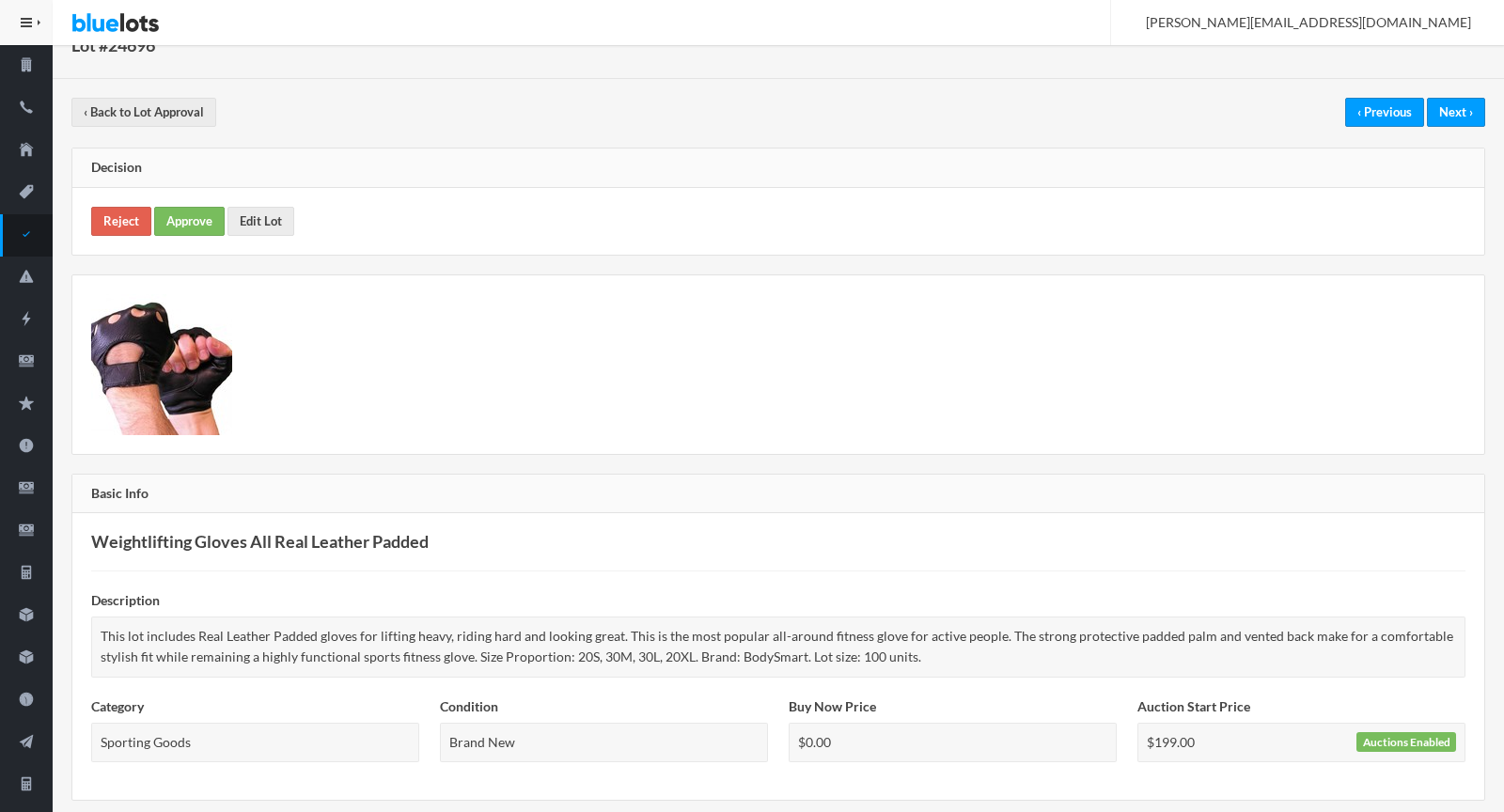 scroll, scrollTop: 0, scrollLeft: 0, axis: both 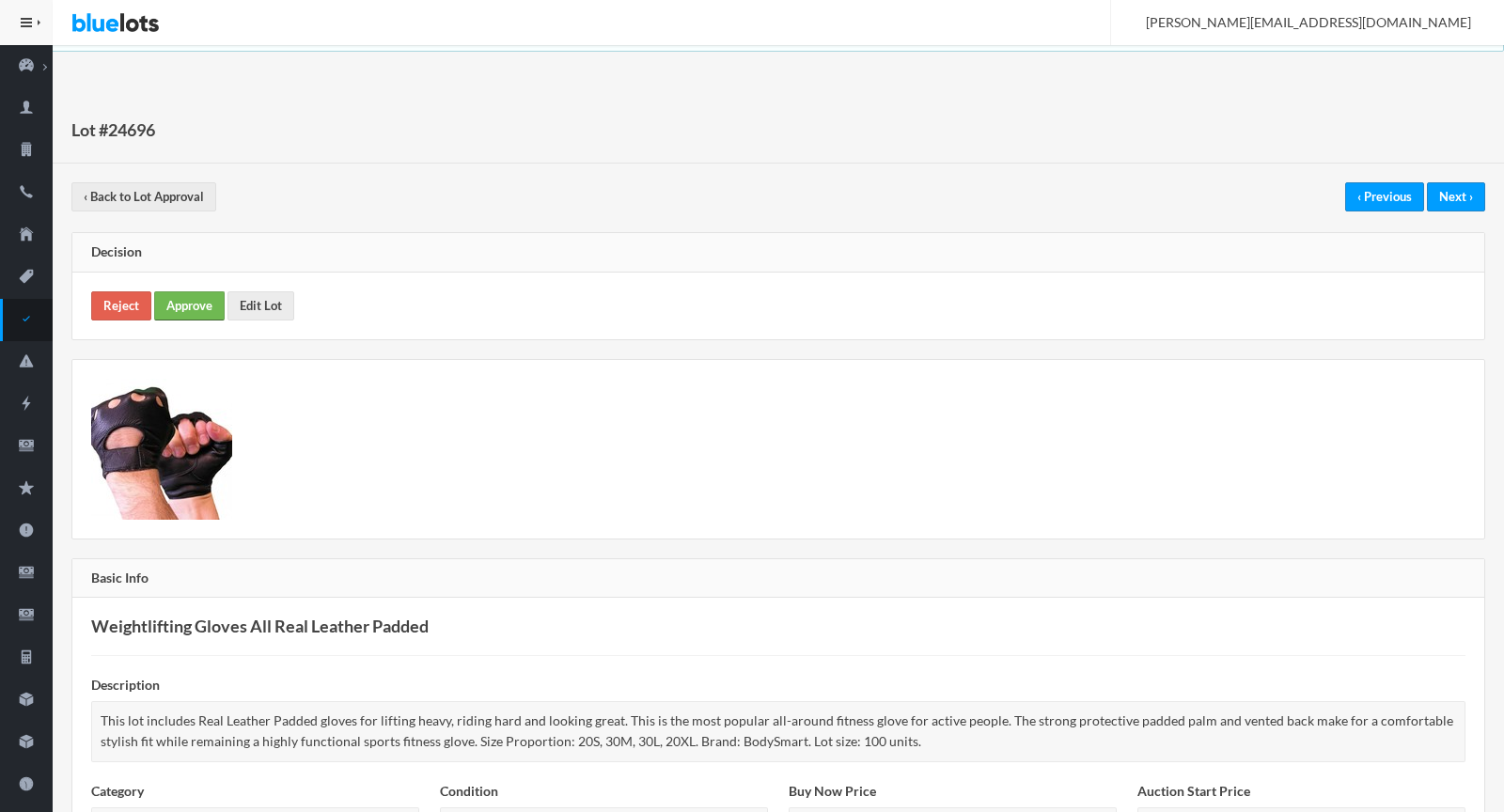 click on "Approve" at bounding box center (189, 305) 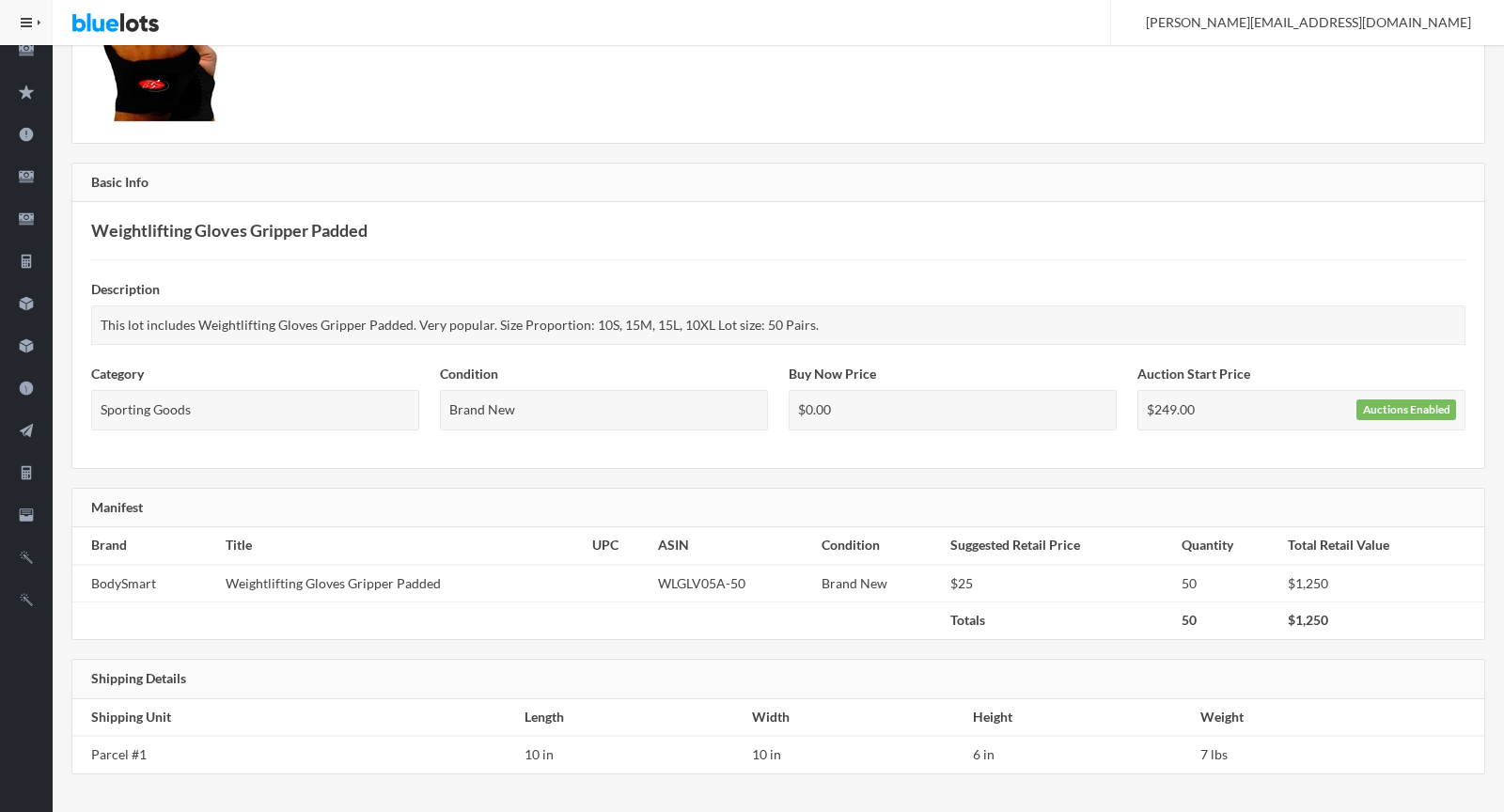 scroll, scrollTop: 0, scrollLeft: 0, axis: both 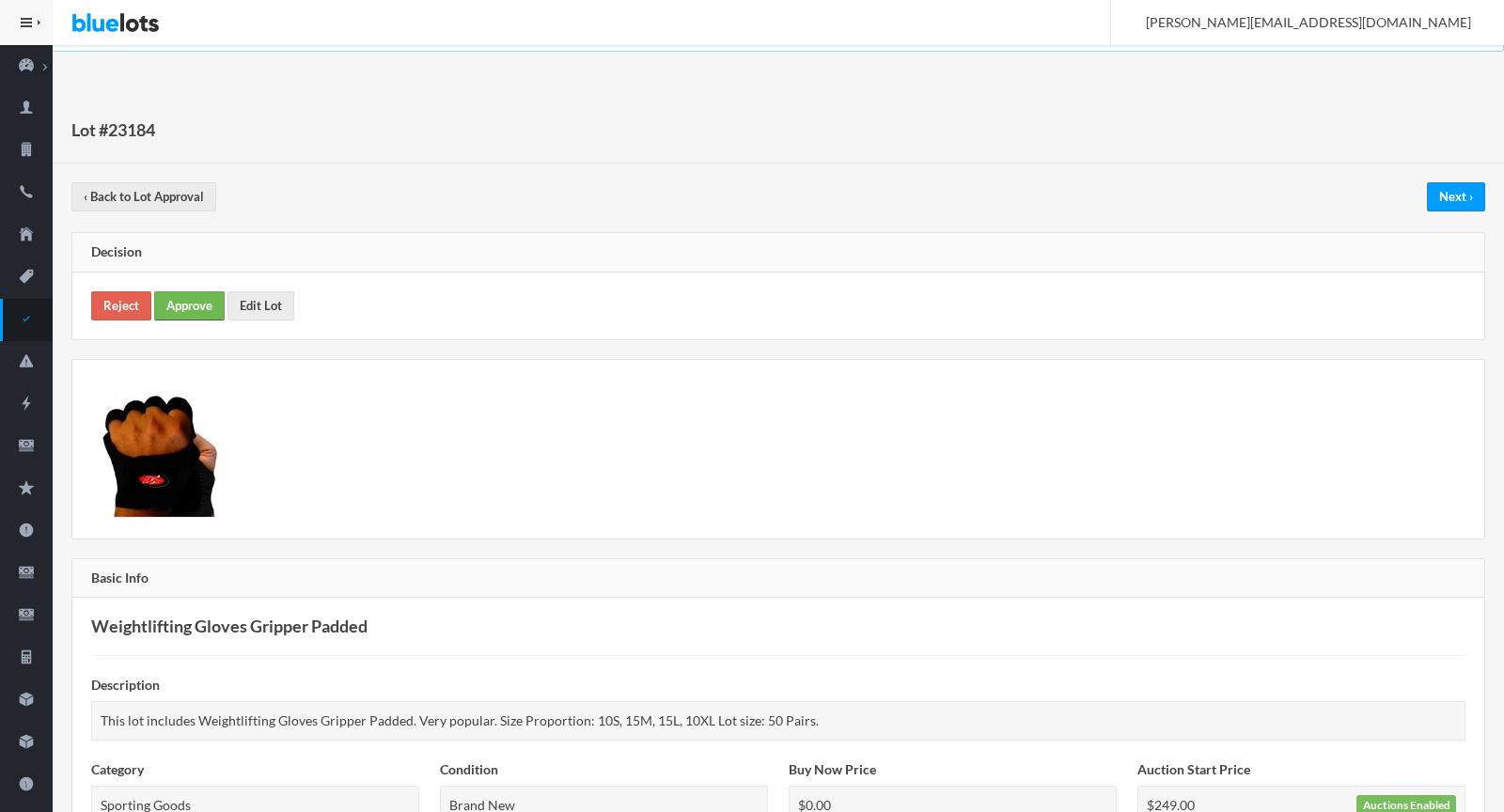 click on "Approve" at bounding box center [189, 305] 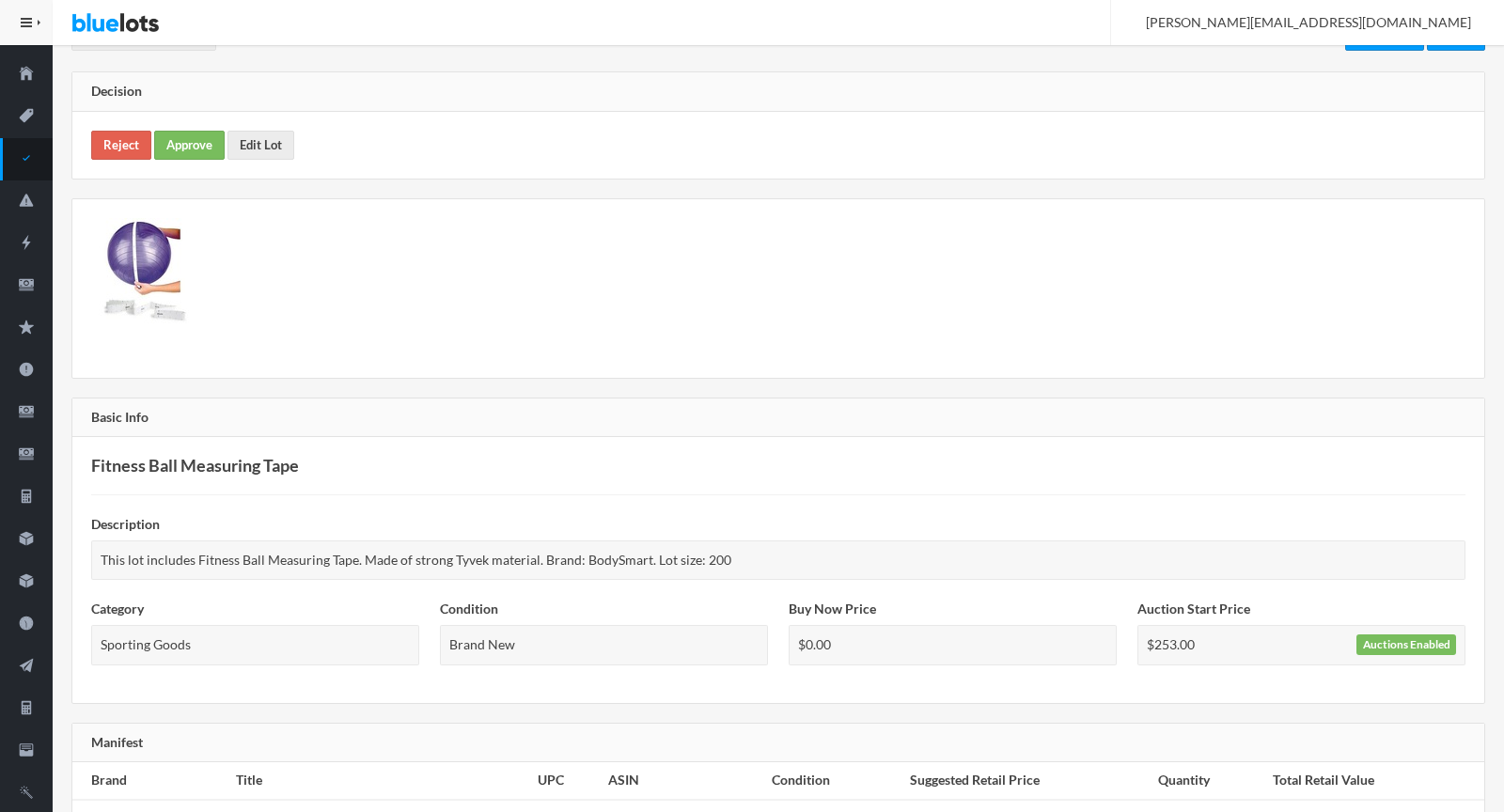 scroll, scrollTop: 0, scrollLeft: 0, axis: both 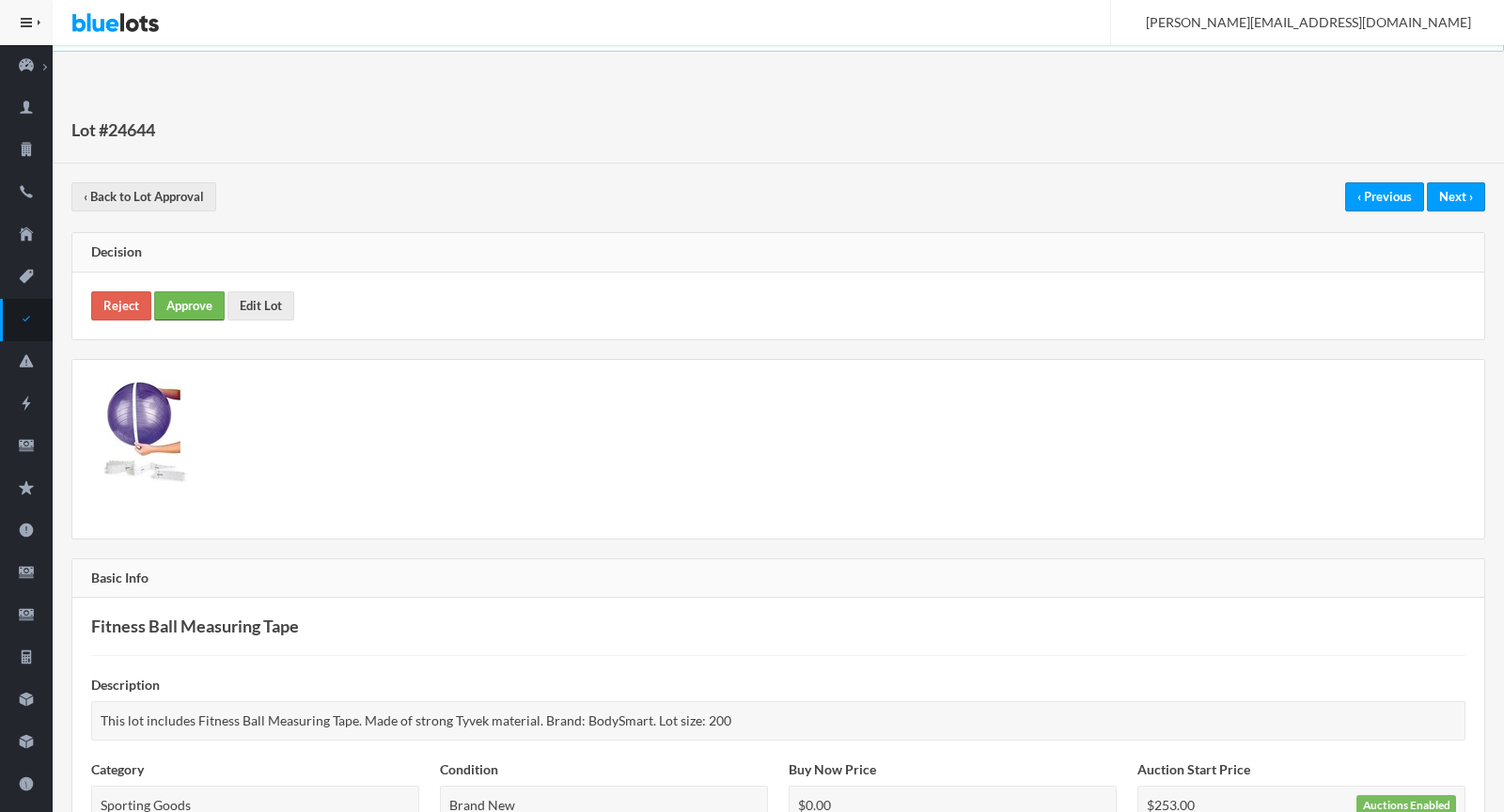 click on "Approve" at bounding box center (189, 305) 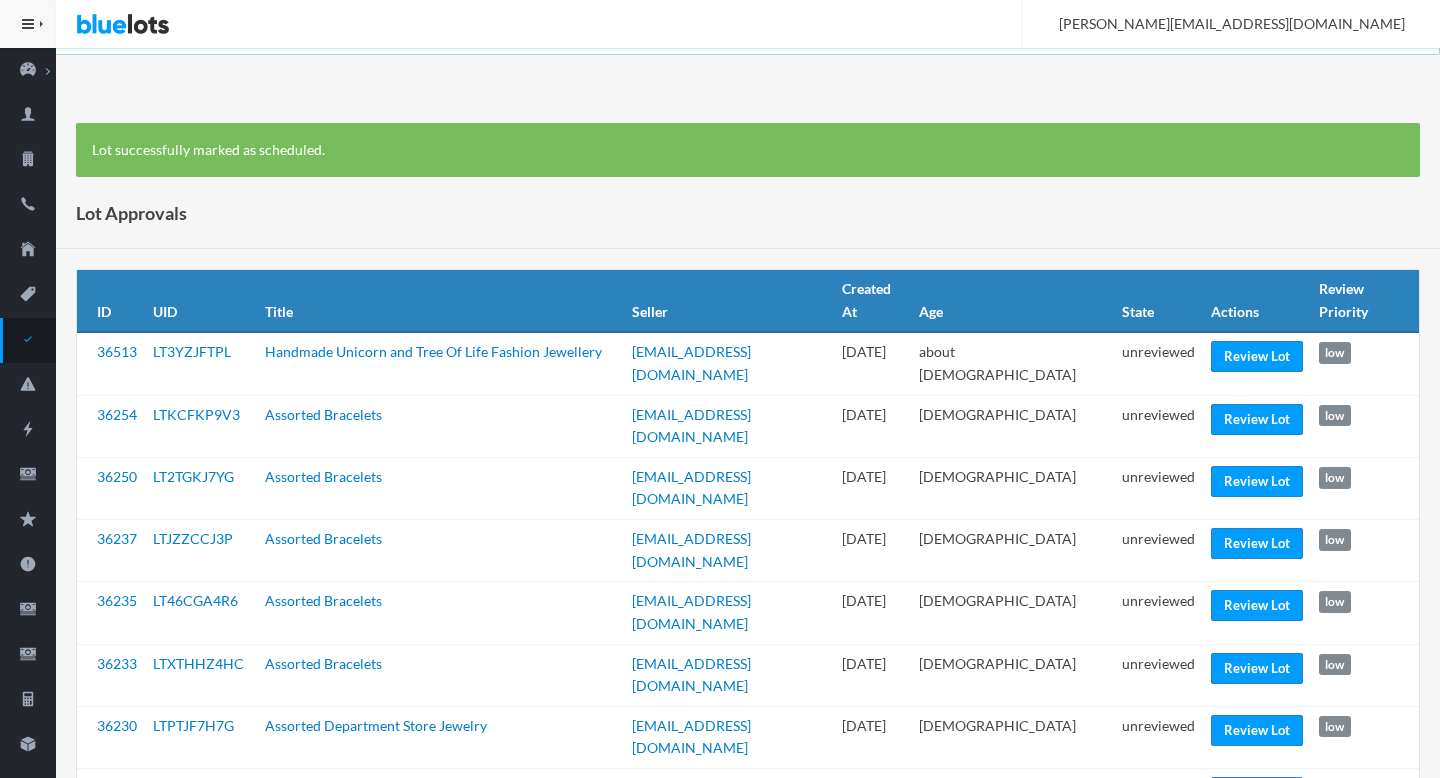 scroll, scrollTop: 0, scrollLeft: 0, axis: both 